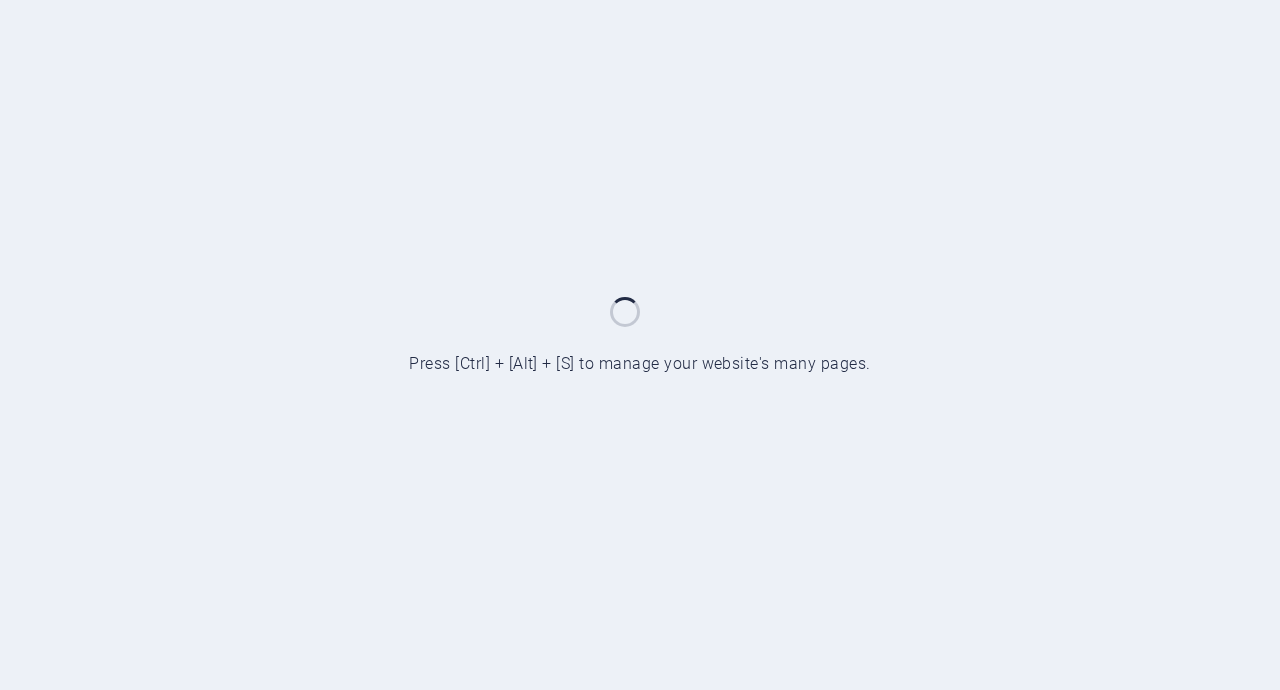 scroll, scrollTop: 0, scrollLeft: 0, axis: both 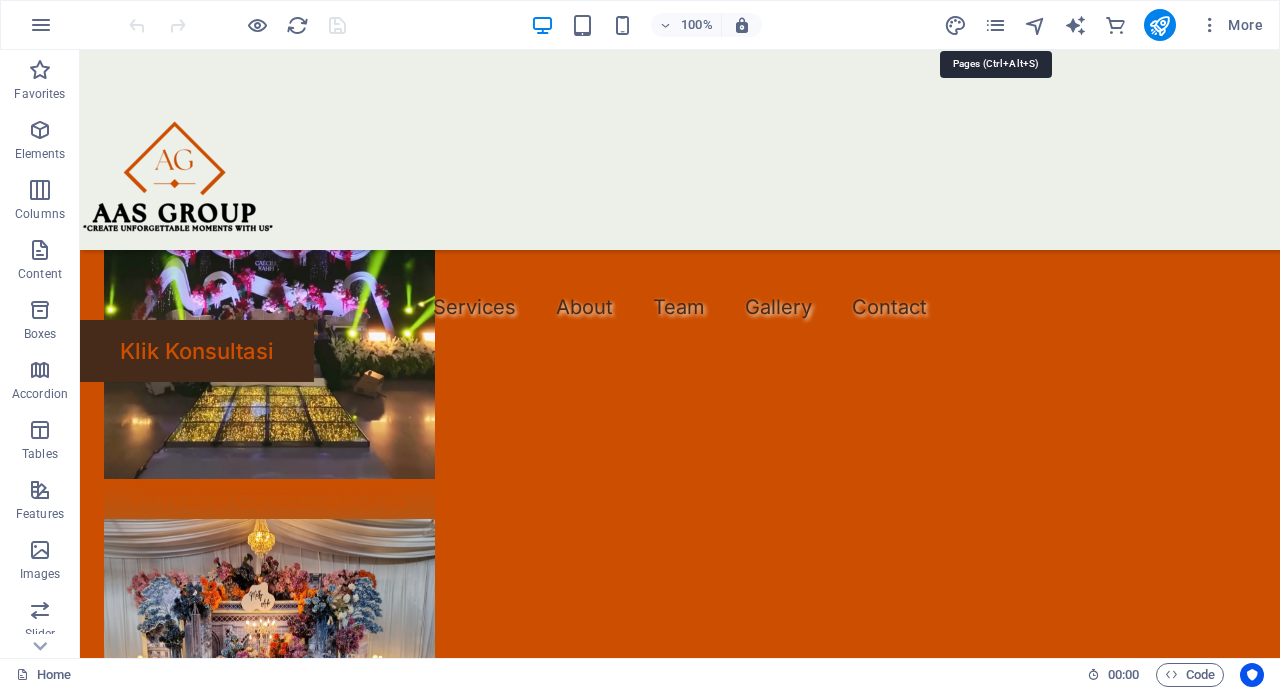 drag, startPoint x: 1002, startPoint y: 28, endPoint x: 994, endPoint y: 43, distance: 17 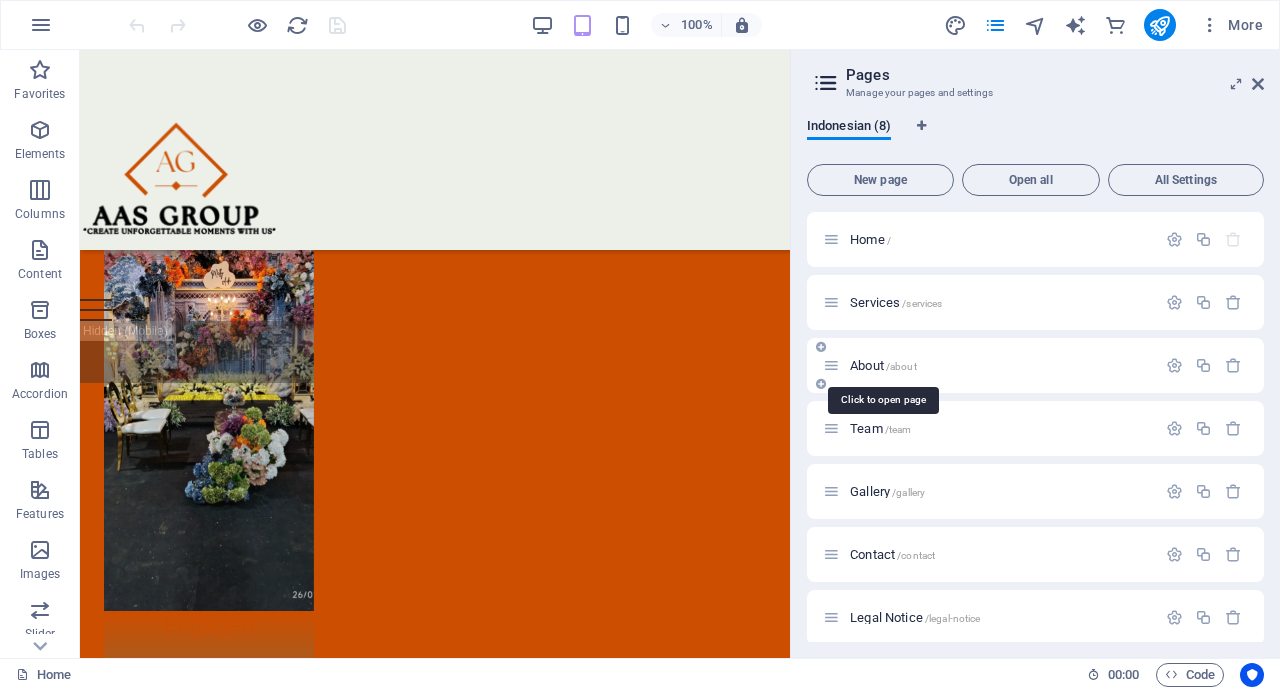 click on "About /about" at bounding box center [883, 365] 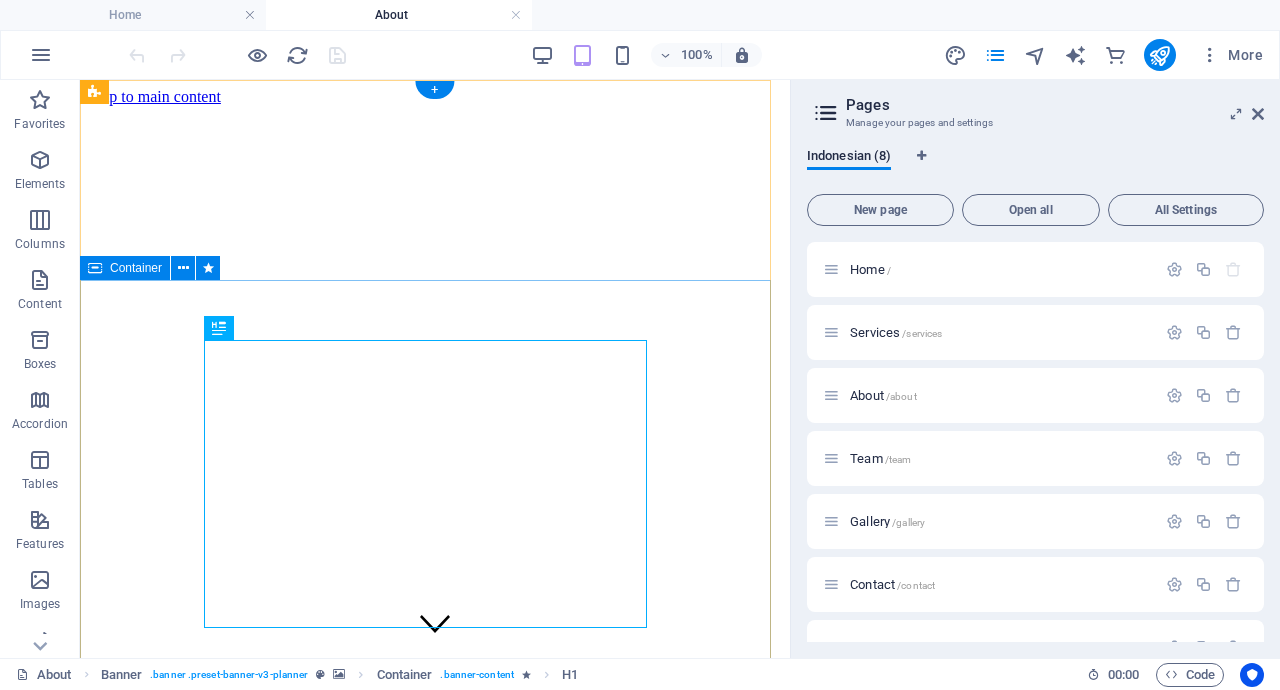 scroll, scrollTop: 0, scrollLeft: 0, axis: both 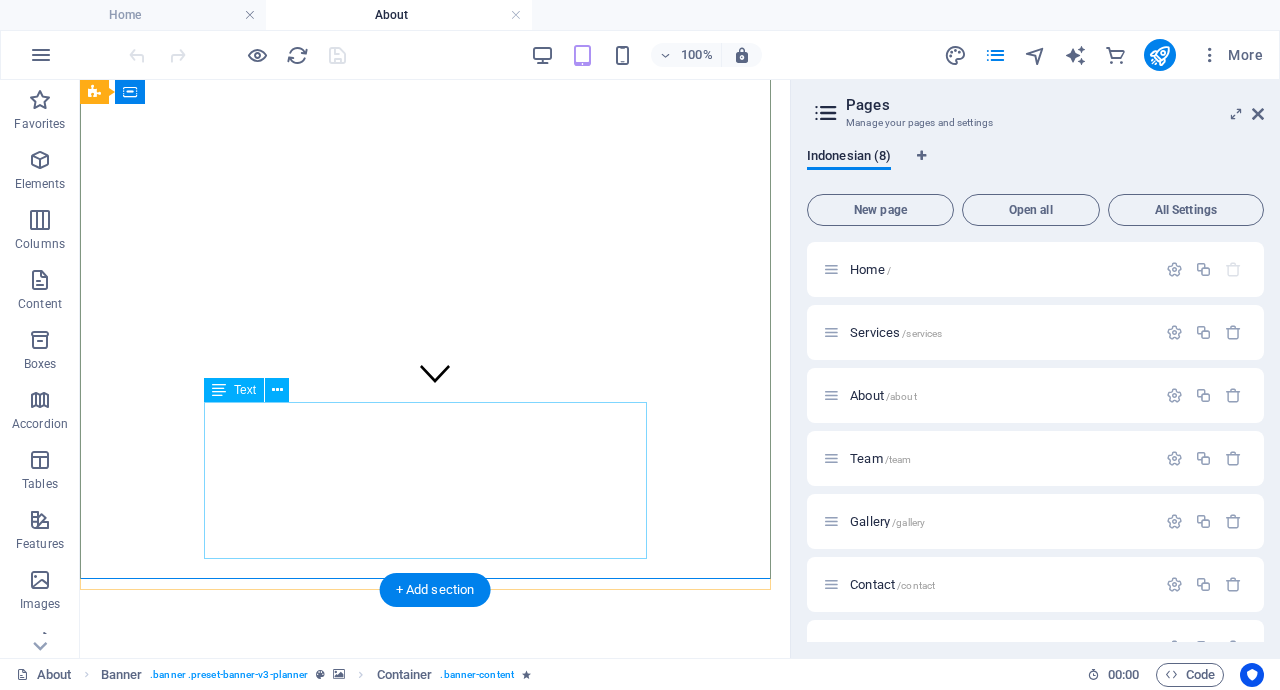 click on "Aas Tenda Lubuk Linggau didirikan pada tahun 2008 dengan semangat untuk membantu pasangan merayakan cinta mereka tanpa beban. Berawal dari sebuah tim kecil yang bersemangat, kami telah tumbuh menjadi penyedia layanan pernikahan terpercaya yang telah berhasil menyelenggarakan ratusan acara pernikahan yang sukses dan berkesan. Pengalaman bertahun-tahun telah mengasah keahlian kami dalam mengelola setiap detail, dari yang terkecil hingga yang terbesar." at bounding box center (435, 1059) 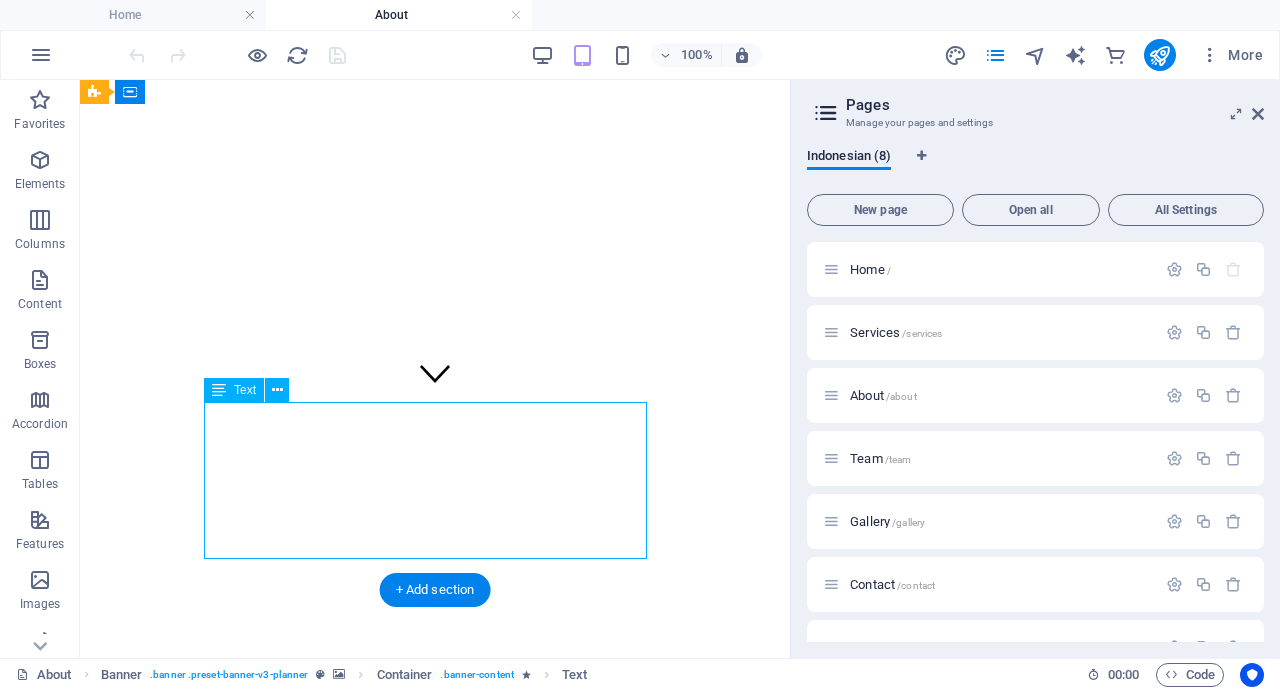 drag, startPoint x: 412, startPoint y: 417, endPoint x: 491, endPoint y: 495, distance: 111.01801 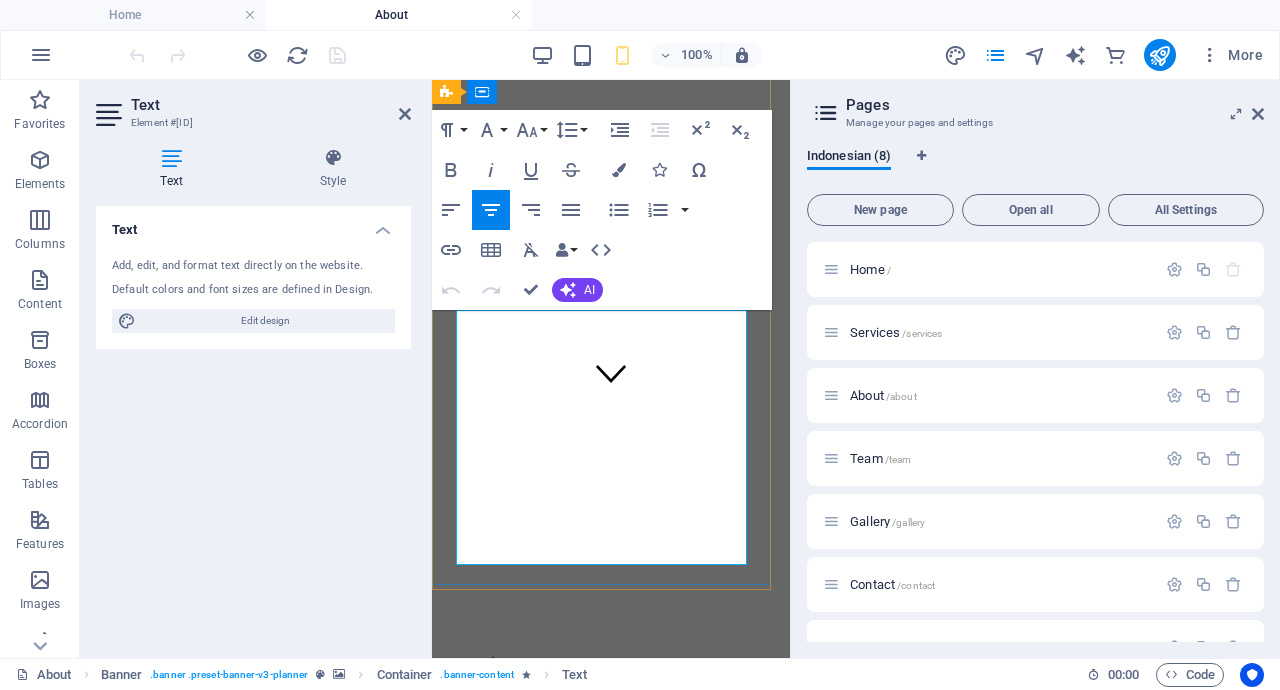 drag, startPoint x: 836, startPoint y: 496, endPoint x: 600, endPoint y: 323, distance: 292.6175 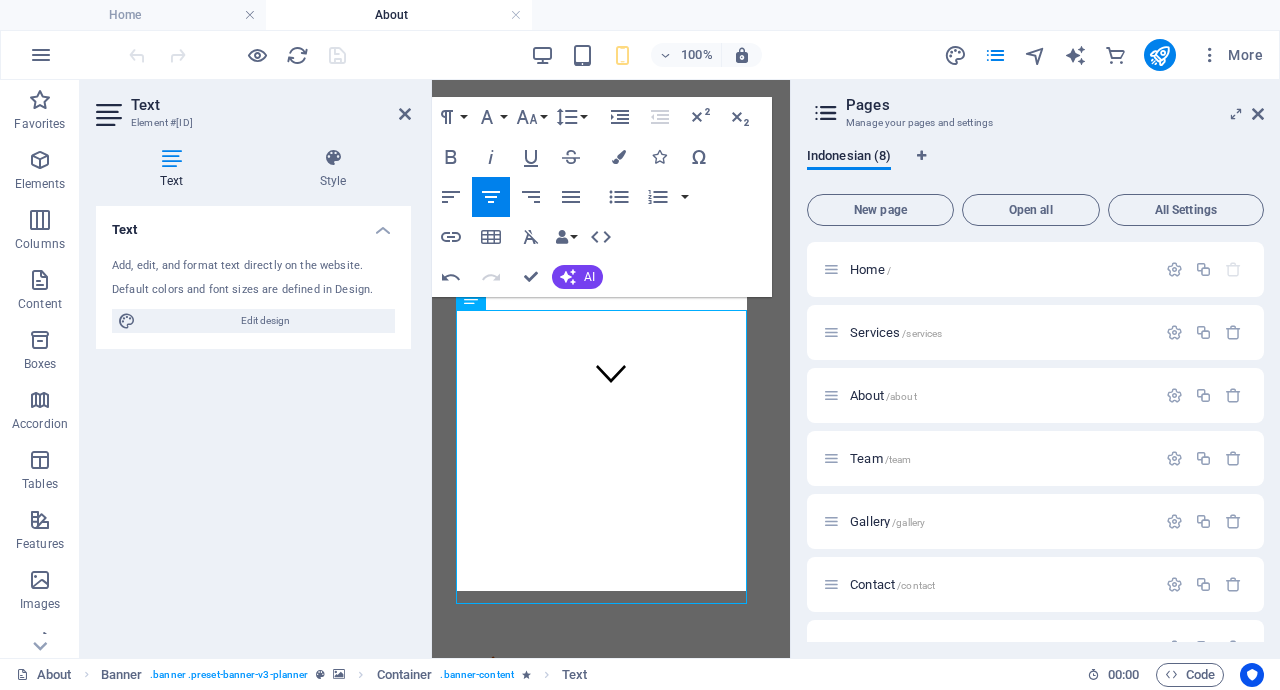 scroll, scrollTop: 13, scrollLeft: 0, axis: vertical 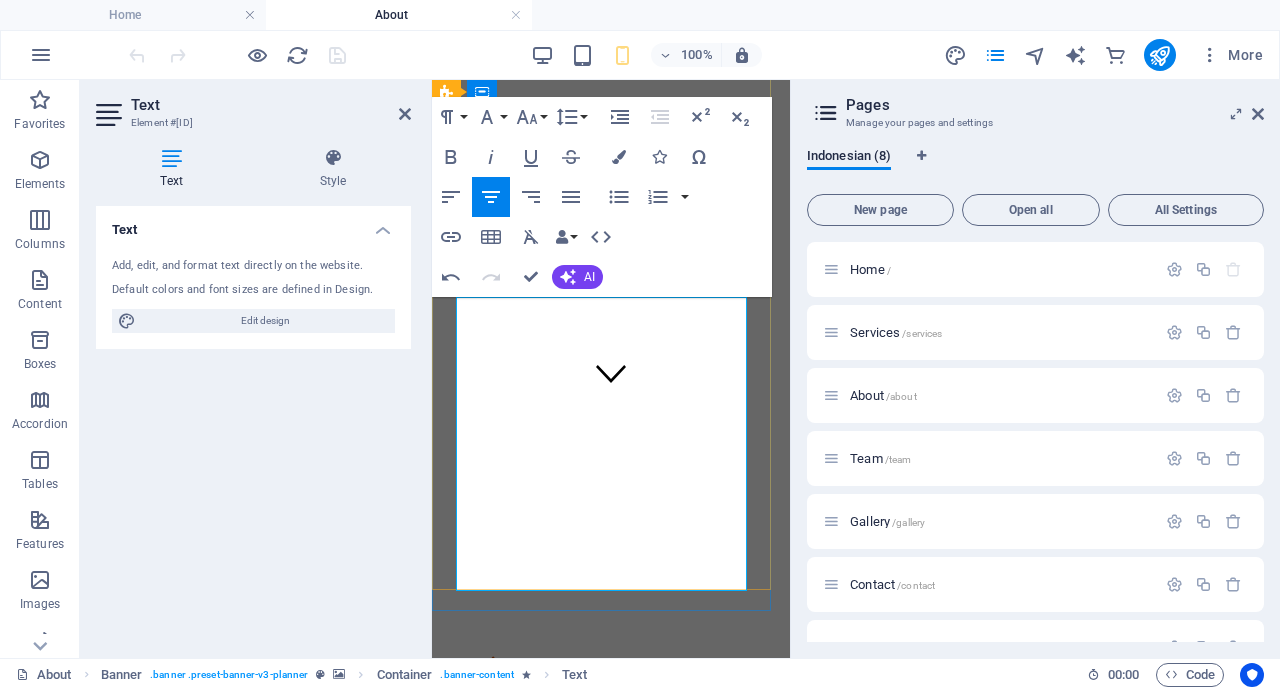 click on "Aas Tenda Lubuk Linggau bermula dari usaha "MAYA SALON yang beralamat Megang kota [CITY]" didirikan pada tahun [YEAR] dengan semangat untuk membantu pasangan merayakan cinta mereka tanpa beban. Berawal dari sebuah tim kecil yang bersemangat, kami telah tumbuh menjadi penyedia layanan pernikahan terpercaya yang telah berhasil menyelenggarakan ratusan acara pernikahan yang sukses dan berkesan. Pengalaman bertahun-tahun telah mengasah keahlian kami dalam mengelola setiap detail, dari yang terkecil hingga yang terbesar." at bounding box center [611, 1121] 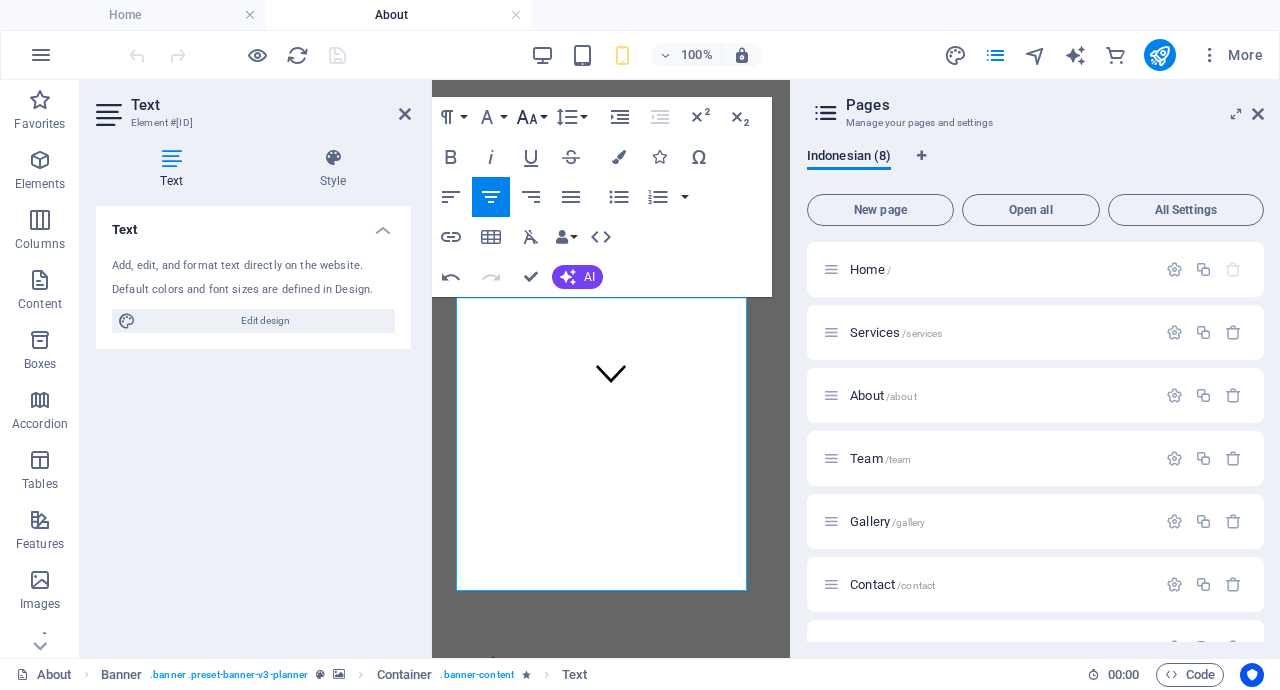 click 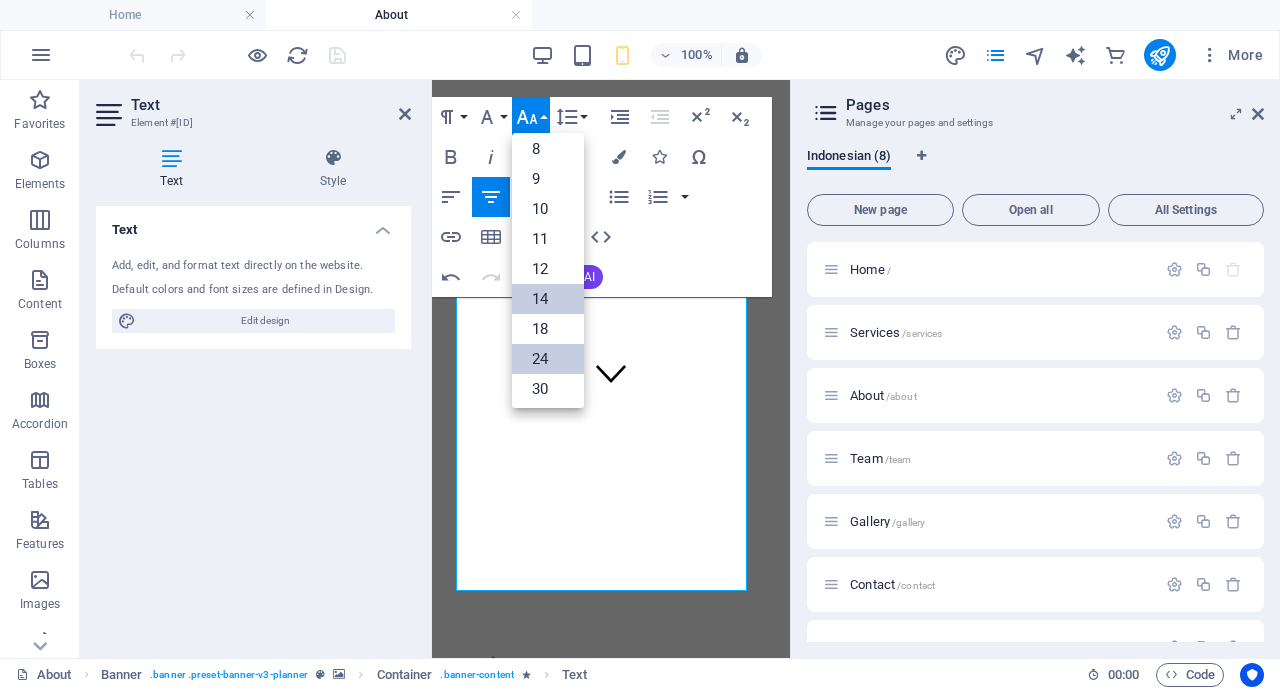 scroll, scrollTop: 0, scrollLeft: 0, axis: both 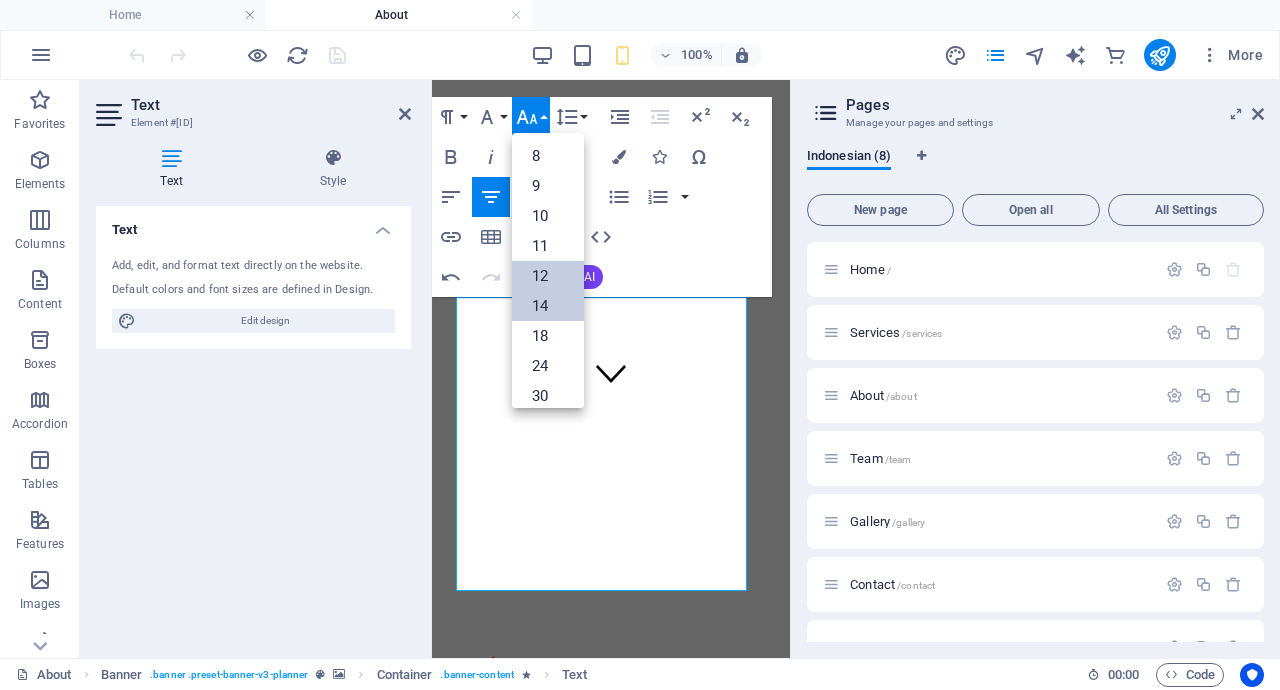 click on "12" at bounding box center (548, 276) 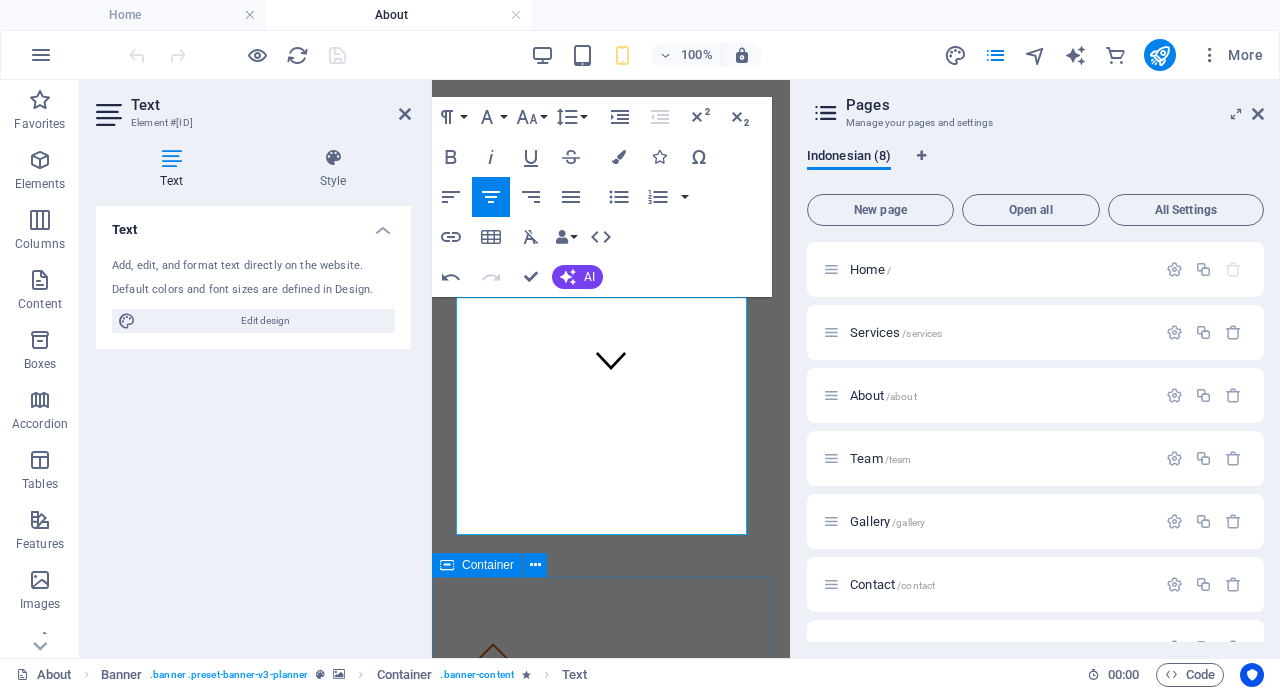 click on "About us Drop content here or  Add elements  Paste clipboard Visi dan Misi Misi kami adalah mewujudkan pernikahan impian setiap pasangan dengan menyediakan layanan perencanaan dan pelaksanaan pernikahan yang komprehensif, berkualitas tinggi, dan tak terlupakan. Kami berkomitmen untuk memberikan pengalaman yang mulus dan bebas stres, memungkinkan pasangan untuk sepenuhnya menikmati hari istimewa mereka. Visi kami adalah menjadi penyedia layanan pernikahan terkemuka di [CITY] dan sekitarnya, dikenal karena inovasi, profesionalisme, dan dedikasi kami dalam menciptakan momen-momen indah yang abadi. Drop content here or  Add elements  Paste clipboard Nilai Nilai Kami Kami menjunjung tinggi standar tertinggi dalam setiap aspek layanan kami, dari perencanaan hingga pelaksanaan. Kami terus mencari cara baru dan kreatif untuk memperkaya pengalaman pernikahan, mengikuti tren terbaru sambil mempertahankan sentuhan klasik. Drop content here or  Add elements  Paste clipboard Mengapa Memilih Kami" at bounding box center (611, 2142) 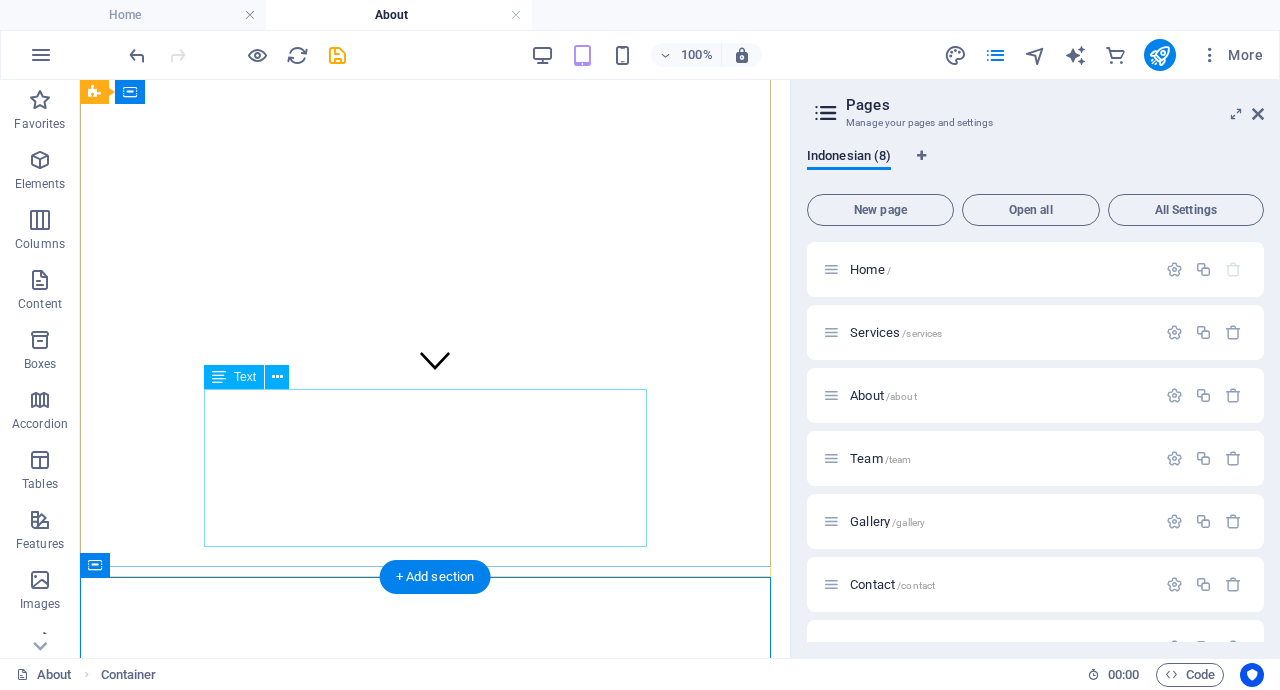 click on "Aas Tenda Lubuk Linggau bermula dari usaha "MAYA SALON yang beralamat Megang kota [CITY]" didirikan pada tahun [YEAR] dengan semangat untuk membantu pasangan merayakan cinta mereka tanpa beban. Berawal dari sebuah tim kecil yang bersemangat, kami telah tumbuh menjadi penyedia layanan pernikahan terpercaya yang telah berhasil menyelenggarakan ratusan acara pernikahan yang sukses dan berkesan. Pengalaman bertahun-tahun telah mengasah keahlian kami dalam mengelola setiap detail, dari yang terkecil hingga yang terbesar." at bounding box center (435, 1046) 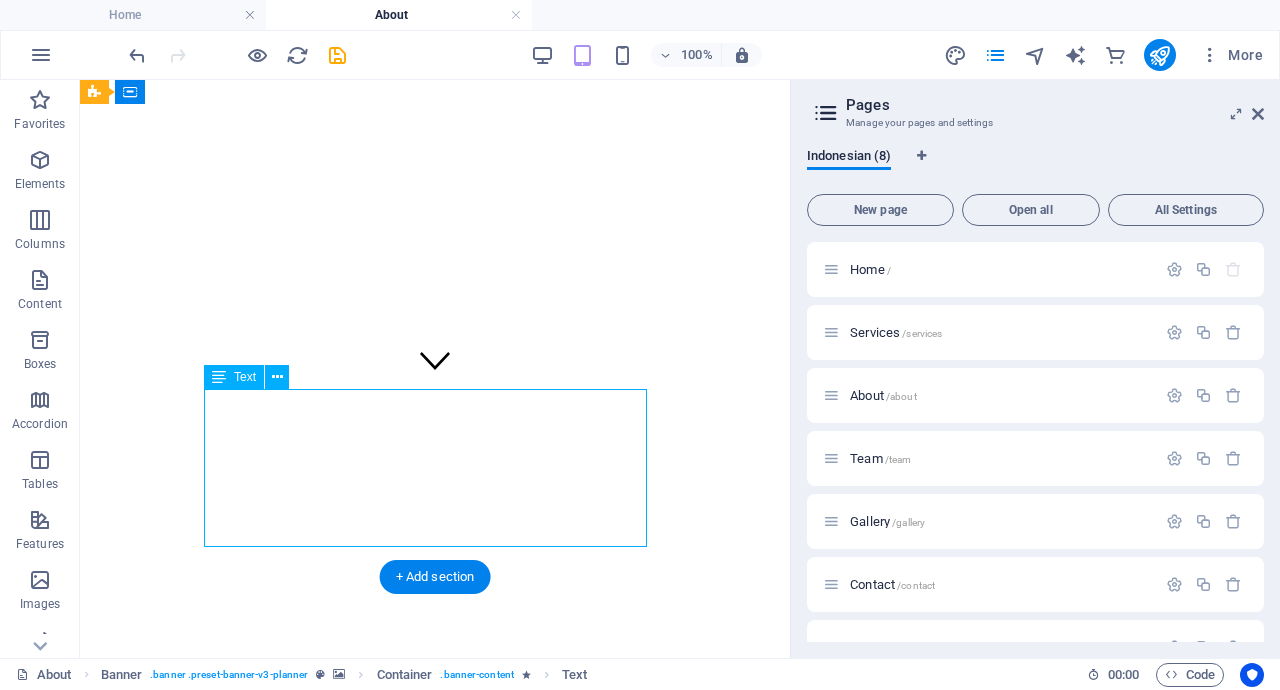 click on "Aas Tenda Lubuk Linggau bermula dari usaha "MAYA SALON yang beralamat Megang kota [CITY]" didirikan pada tahun [YEAR] dengan semangat untuk membantu pasangan merayakan cinta mereka tanpa beban. Berawal dari sebuah tim kecil yang bersemangat, kami telah tumbuh menjadi penyedia layanan pernikahan terpercaya yang telah berhasil menyelenggarakan ratusan acara pernikahan yang sukses dan berkesan. Pengalaman bertahun-tahun telah mengasah keahlian kami dalam mengelola setiap detail, dari yang terkecil hingga yang terbesar." at bounding box center (435, 1046) 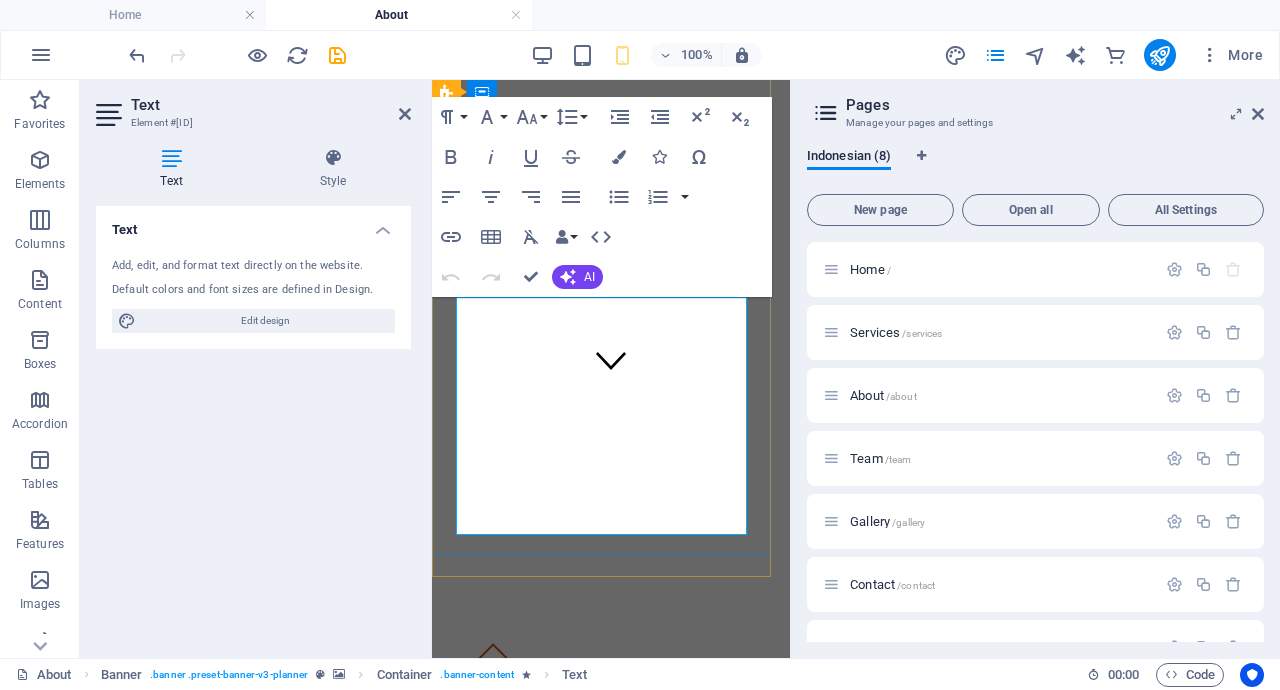 click on "Aas Tenda Lubuk Linggau bermula dari usaha "MAYA SALON yang beralamat Megang kota [CITY]" didirikan pada tahun [YEAR] dengan semangat untuk membantu pasangan merayakan cinta mereka tanpa beban. Berawal dari sebuah tim kecil yang bersemangat, kami telah tumbuh menjadi penyedia layanan pernikahan terpercaya yang telah berhasil menyelenggarakan ratusan acara pernikahan yang sukses dan berkesan. Pengalaman bertahun-tahun telah mengasah keahlian kami dalam mengelola setiap detail, dari yang terkecil hingga yang terbesar." at bounding box center (610, 1091) 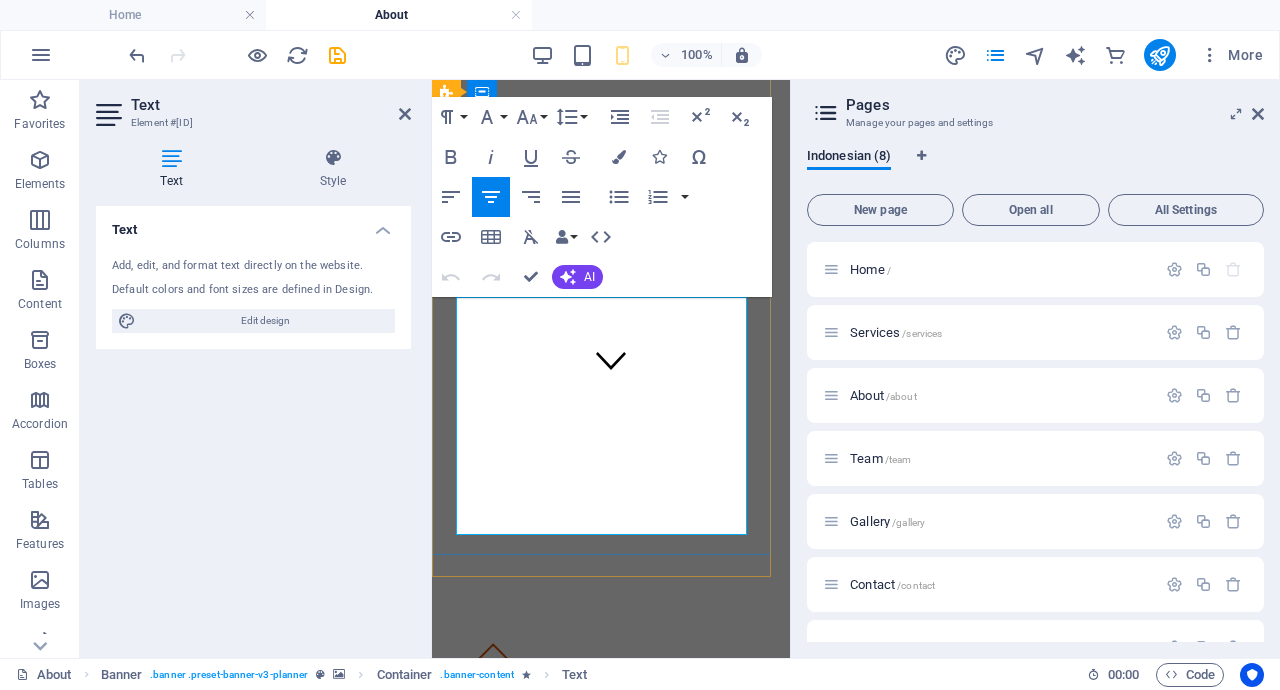 click on "Aas Tenda Lubuk Linggau bermula dari usaha "MAYA SALON yang beralamat Megang kota [CITY]" didirikan pada tahun [YEAR] dengan semangat untuk membantu pasangan merayakan cinta mereka tanpa beban. Berawal dari sebuah tim kecil yang bersemangat, kami telah tumbuh menjadi penyedia layanan pernikahan terpercaya yang telah berhasil menyelenggarakan ratusan acara pernikahan yang sukses dan berkesan. Pengalaman bertahun-tahun telah mengasah keahlian kami dalam mengelola setiap detail, dari yang terkecil hingga yang terbesar." at bounding box center [610, 1091] 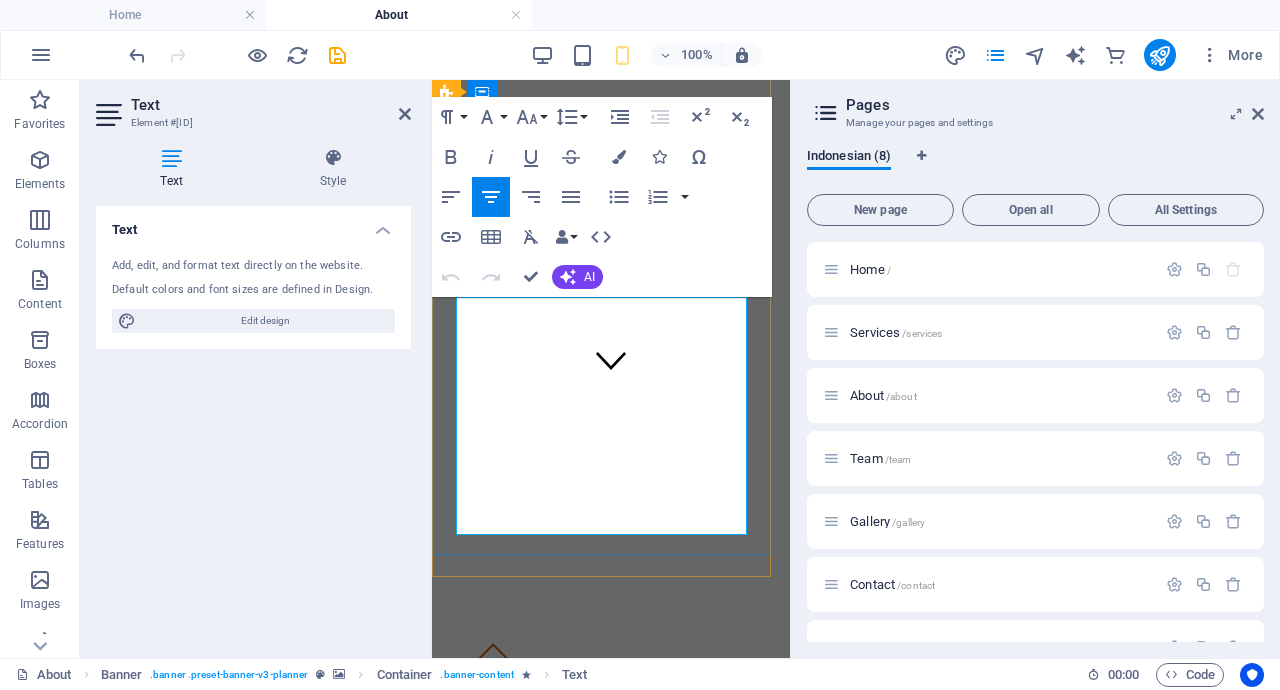 drag, startPoint x: 535, startPoint y: 304, endPoint x: 618, endPoint y: 306, distance: 83.02409 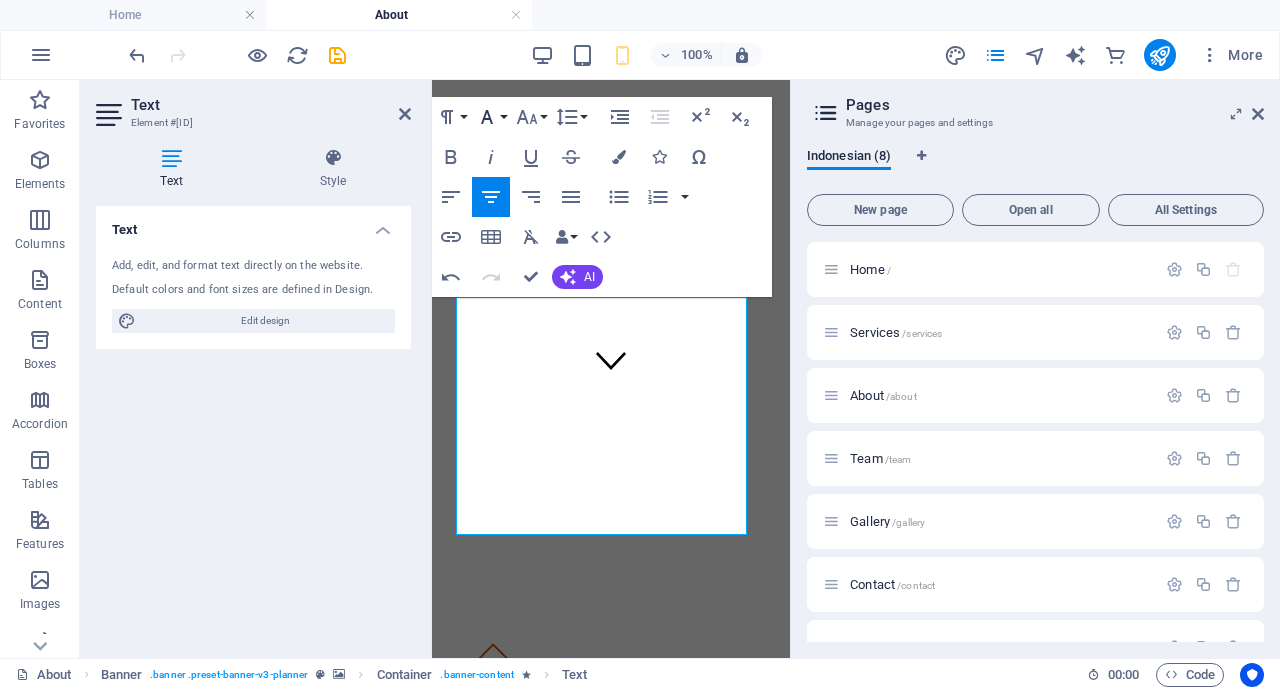 click 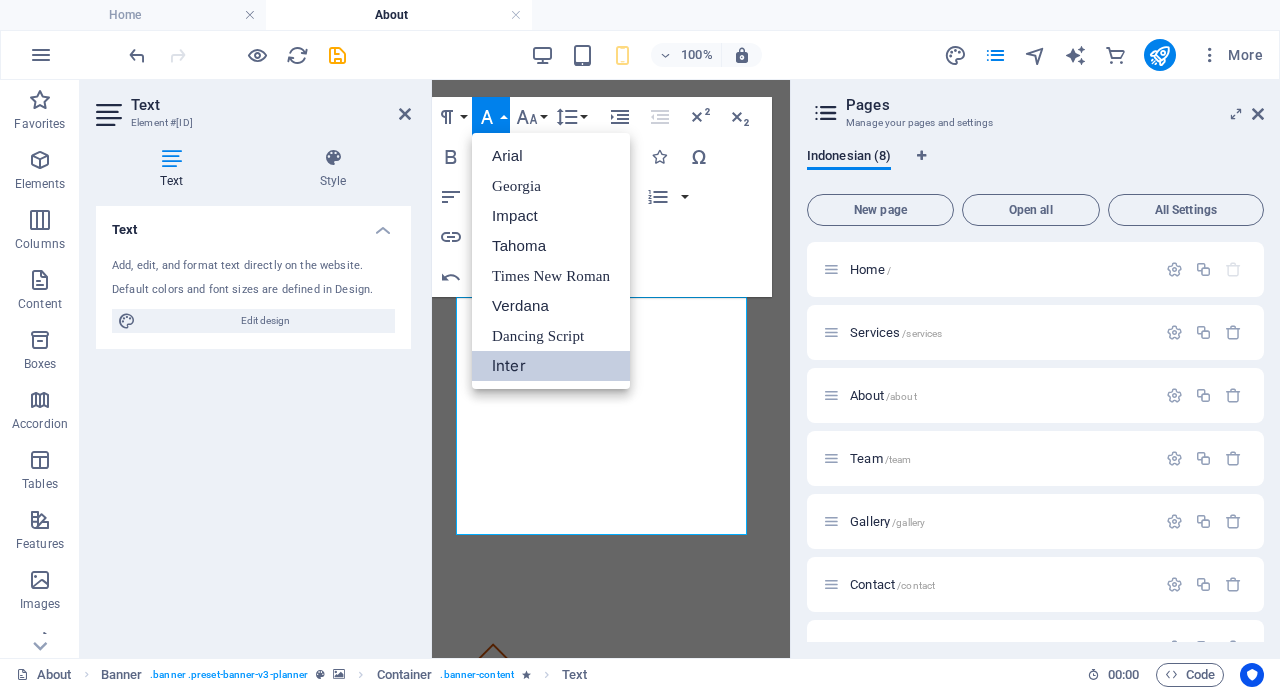 scroll, scrollTop: 0, scrollLeft: 0, axis: both 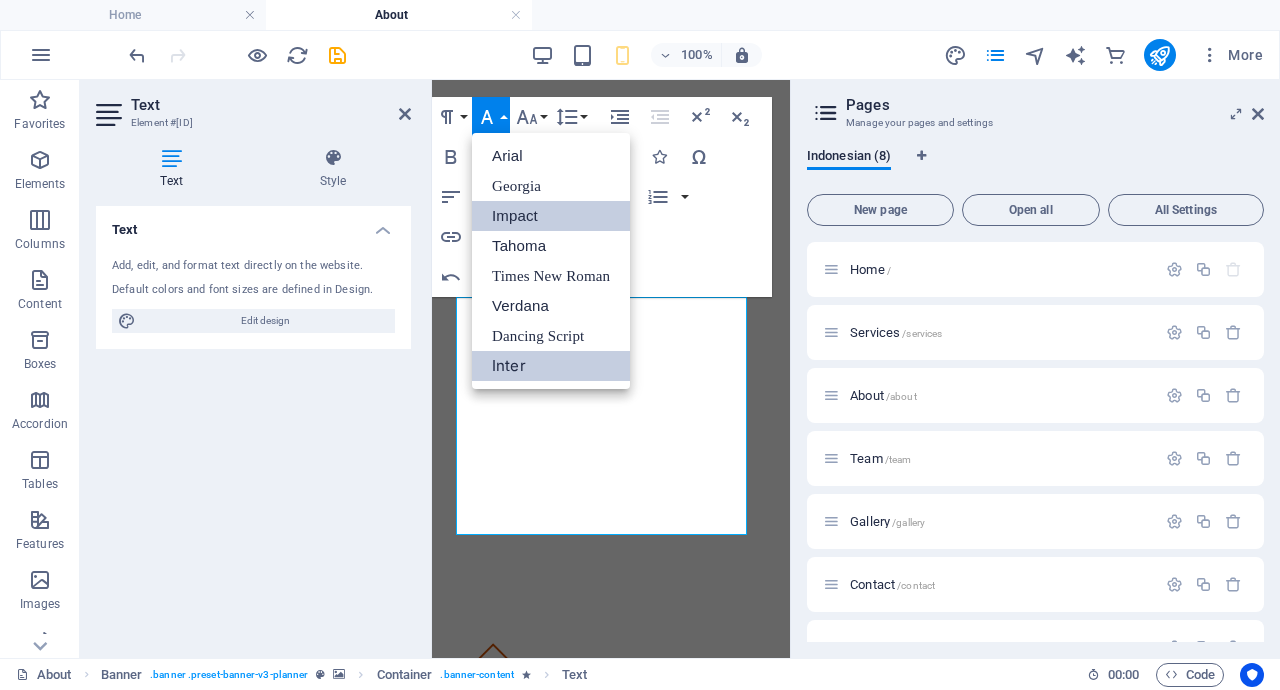 click on "Impact" at bounding box center [551, 216] 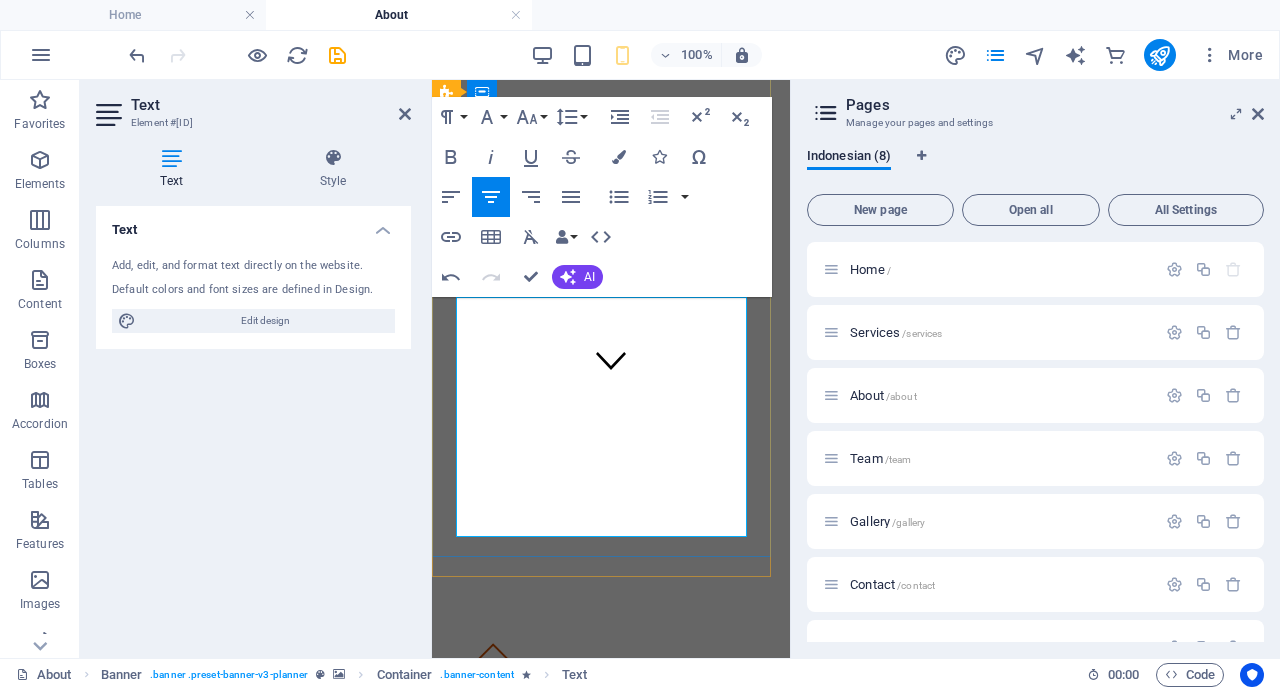 click on "Aas Tenda ​  bermula dari usaha "MAYA SALON yang beralamat Megang kota [CITY]" didirikan pada tahun [YEAR] dengan semangat untuk membantu pasangan merayakan cinta mereka tanpa beban. Berawal dari sebuah tim kecil yang bersemangat, kami telah tumbuh menjadi penyedia layanan pernikahan terpercaya yang telah berhasil menyelenggarakan ratusan acara pernikahan yang sukses dan berkesan. Pengalaman bertahun-tahun telah mengasah keahlian kami dalam mengelola setiap detail, dari yang terkecil hingga yang terbesar." at bounding box center (611, 1091) 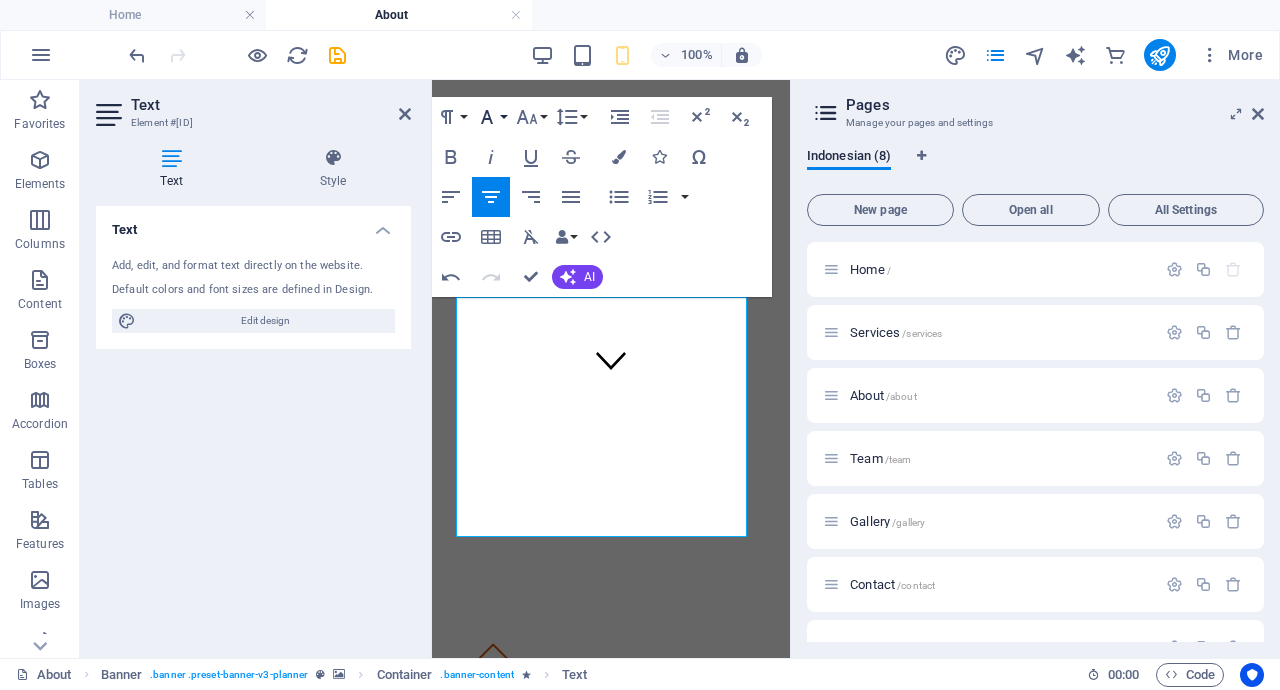 click 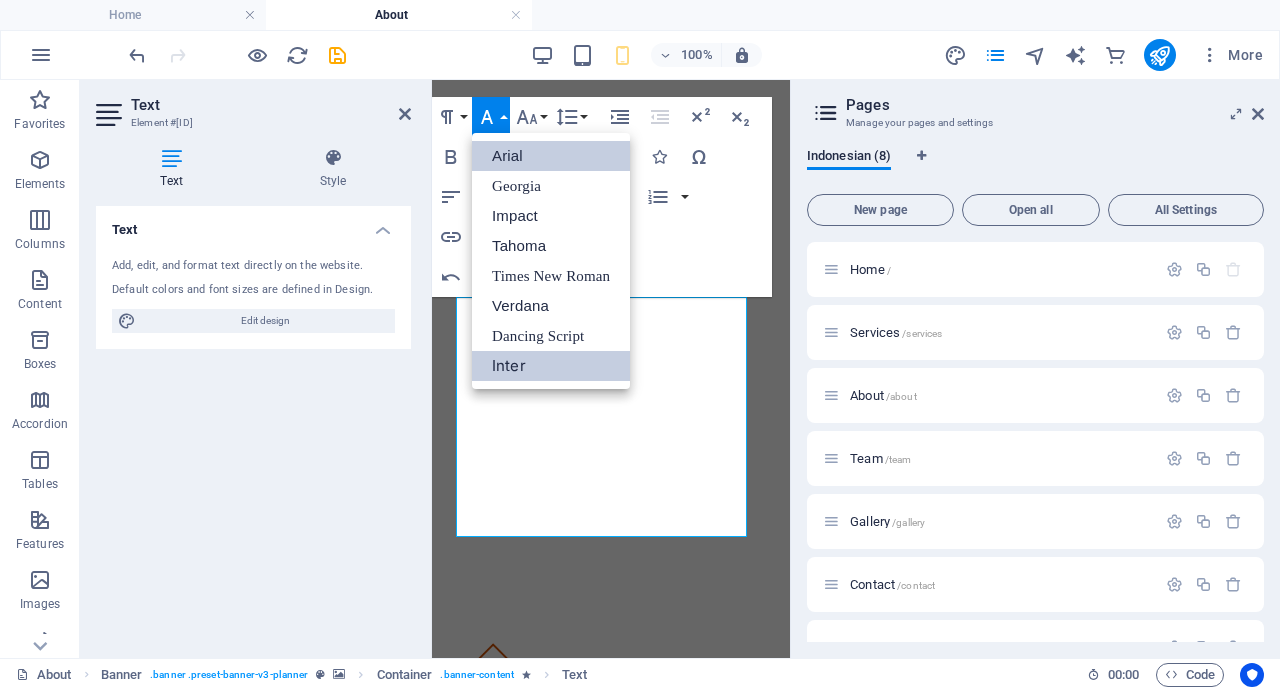 scroll, scrollTop: 0, scrollLeft: 0, axis: both 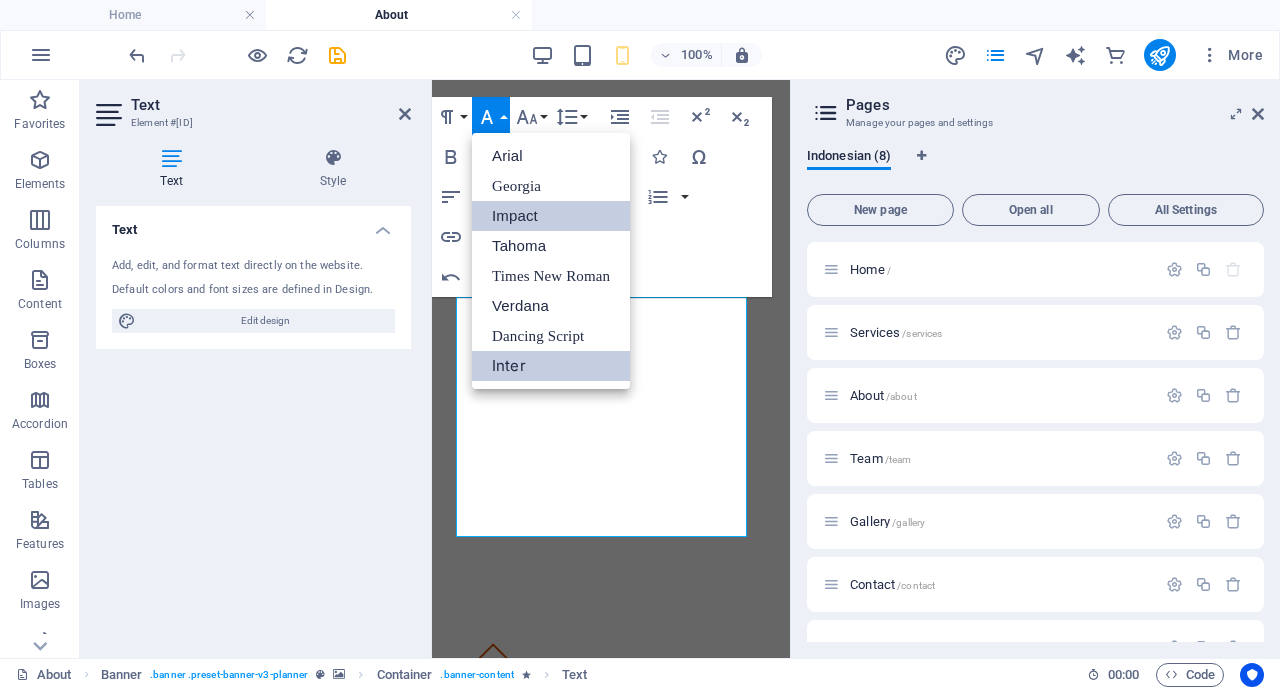 click on "Impact" at bounding box center [551, 216] 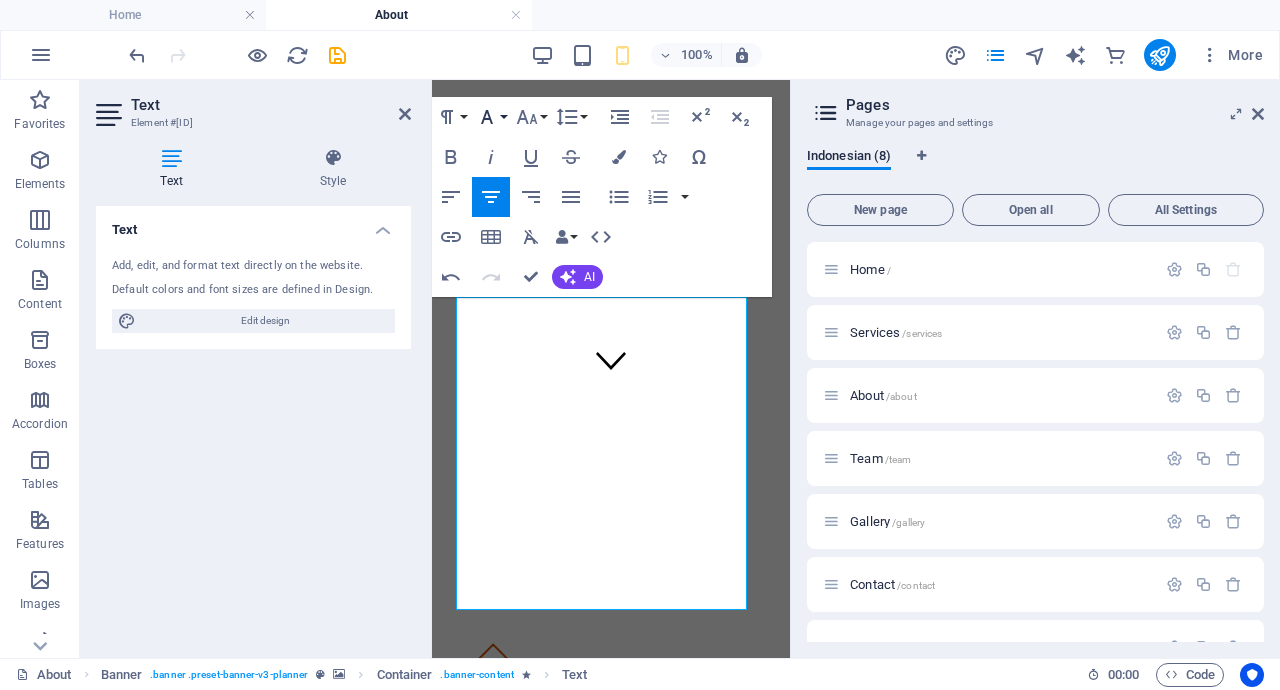 click 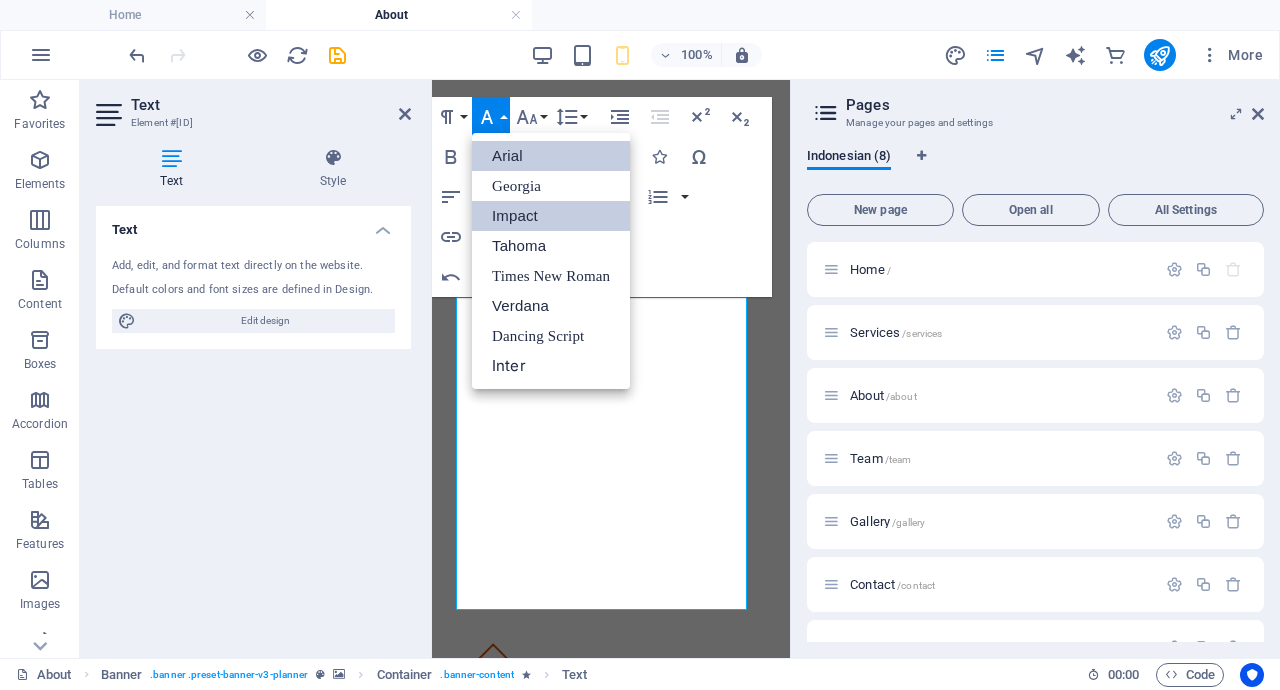 scroll, scrollTop: 0, scrollLeft: 0, axis: both 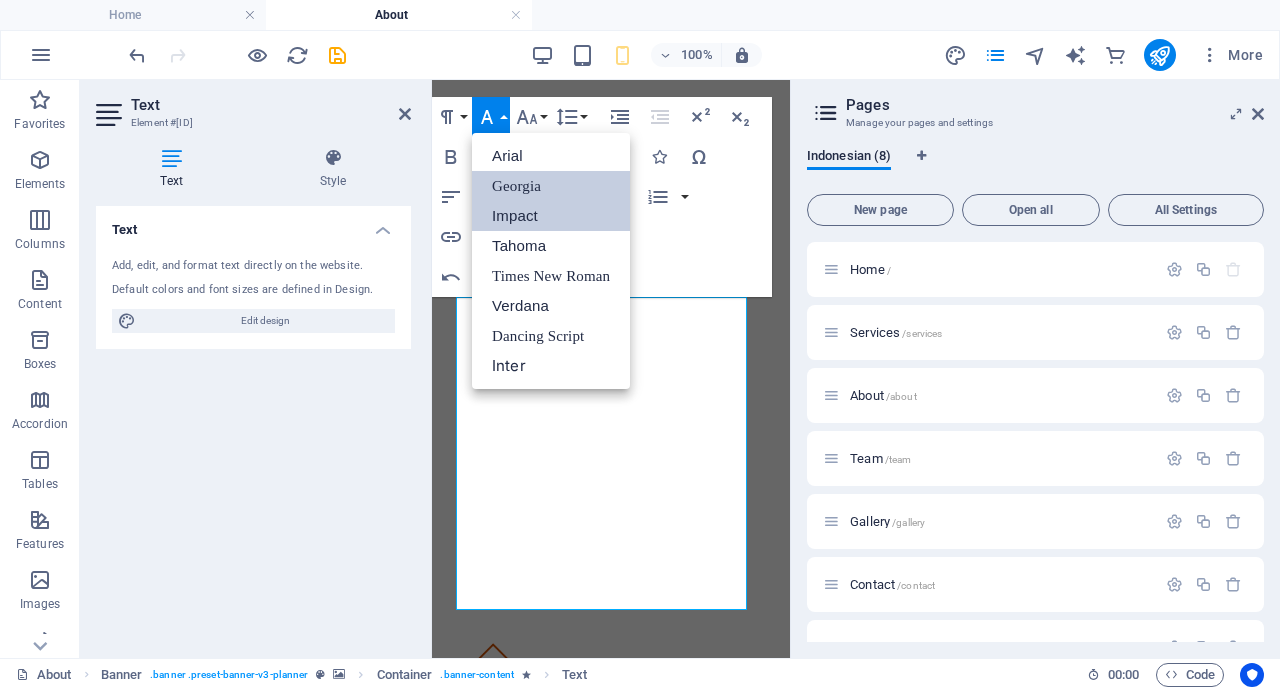 click on "Georgia" at bounding box center (551, 186) 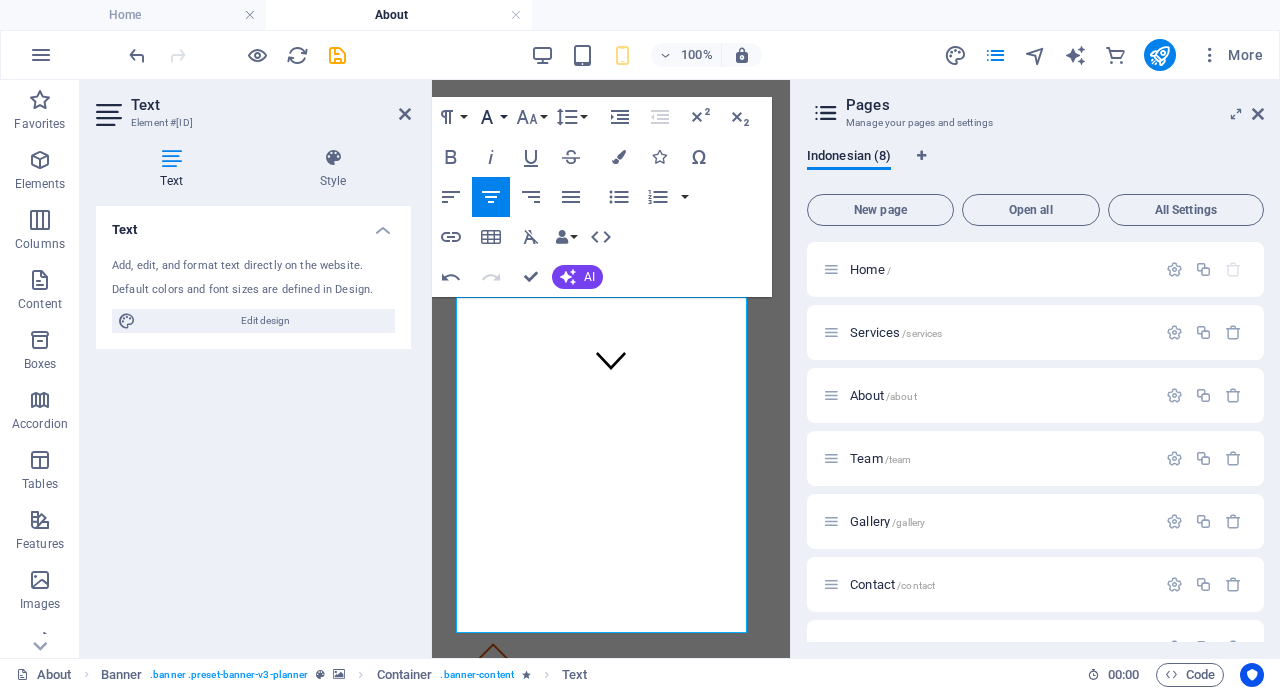 click 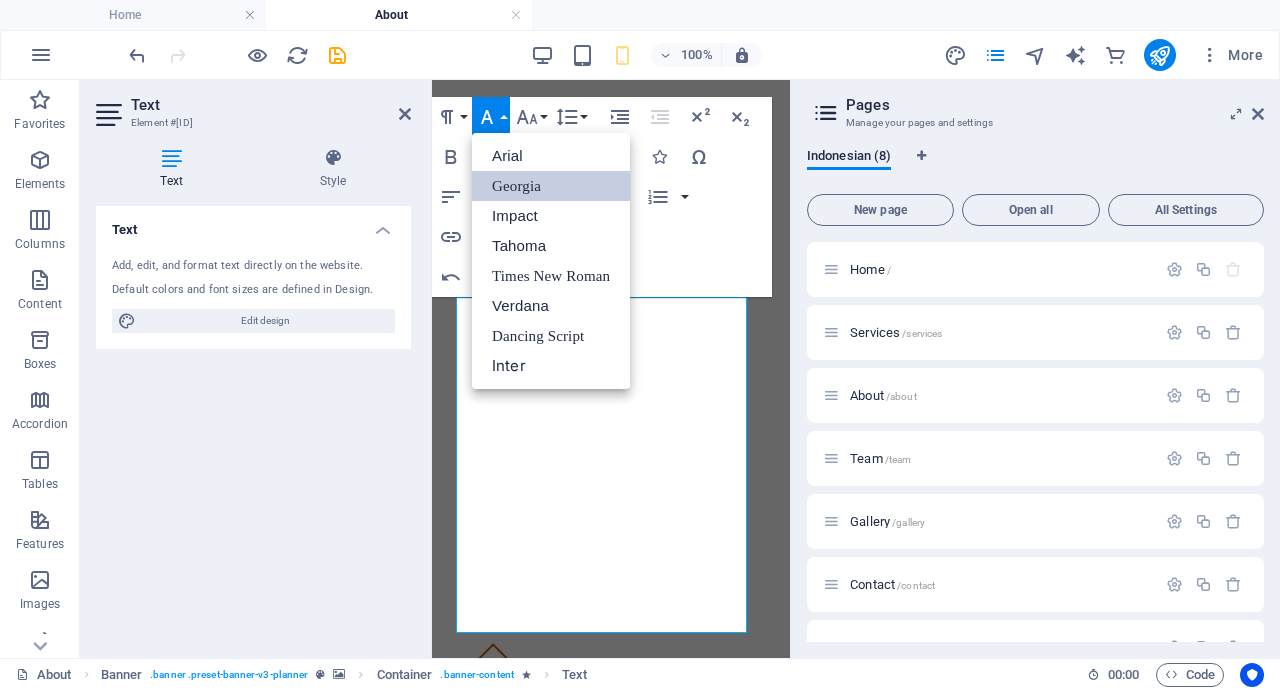 scroll, scrollTop: 0, scrollLeft: 0, axis: both 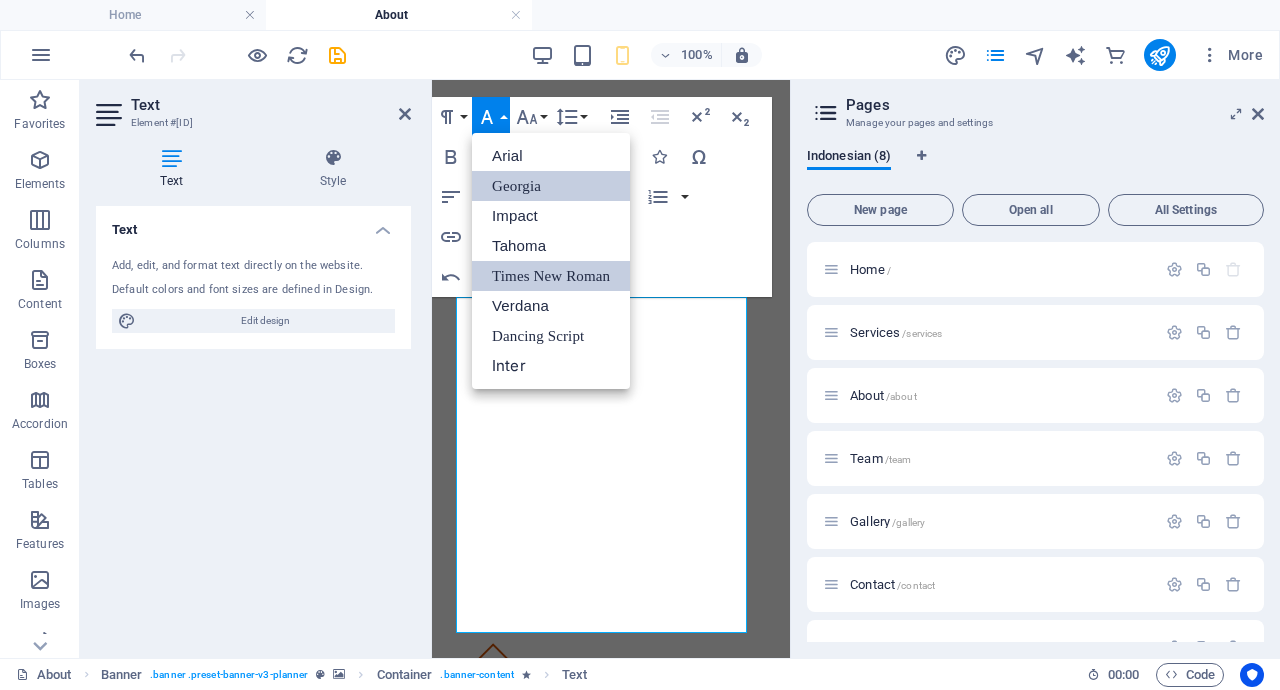 click on "Times New Roman" at bounding box center (551, 276) 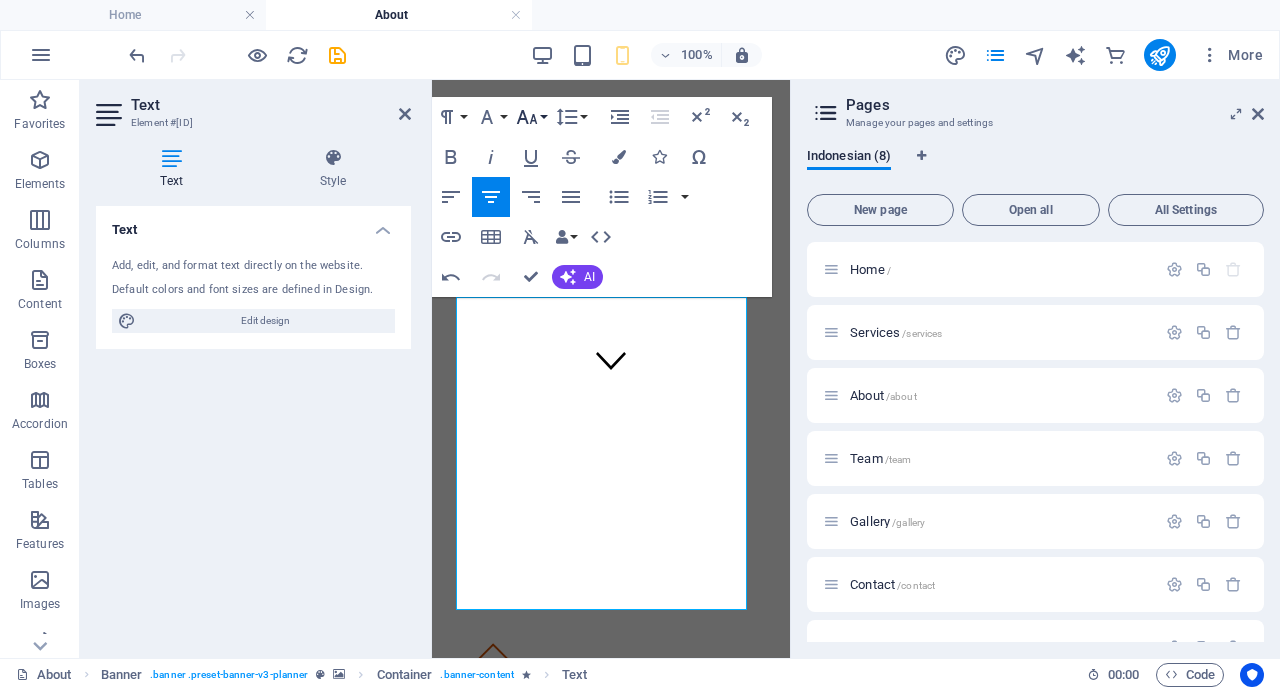 click 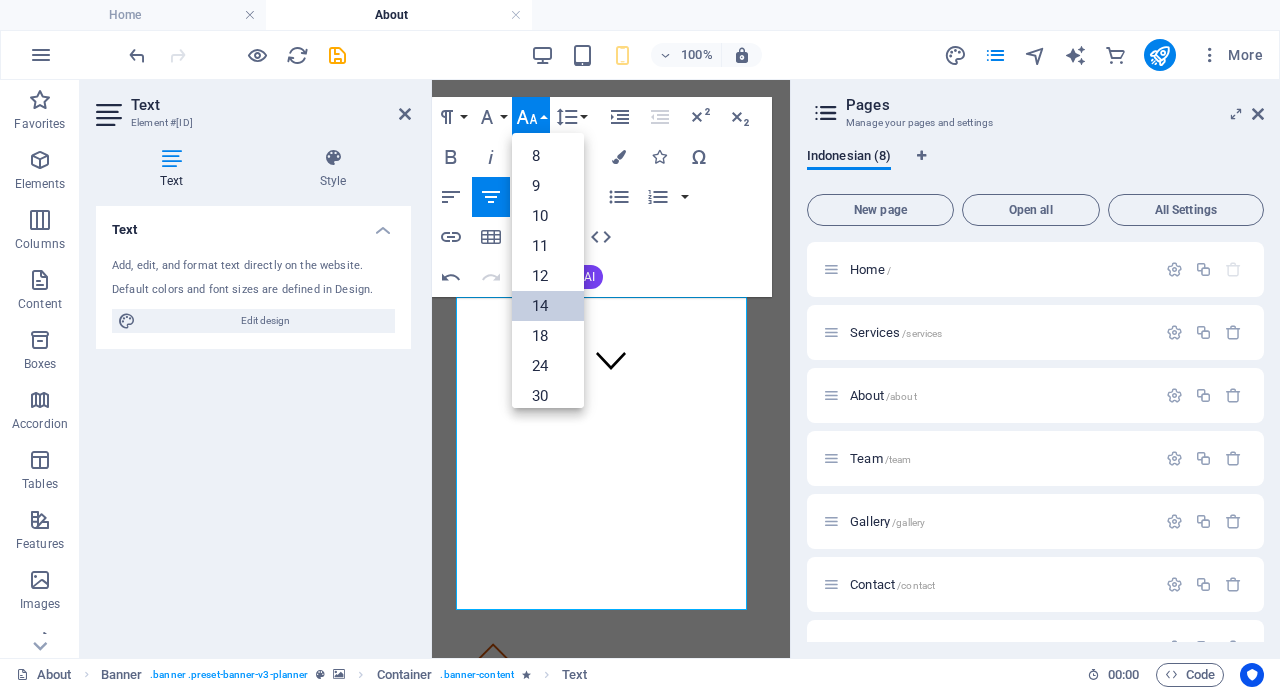 click on "14" at bounding box center (548, 306) 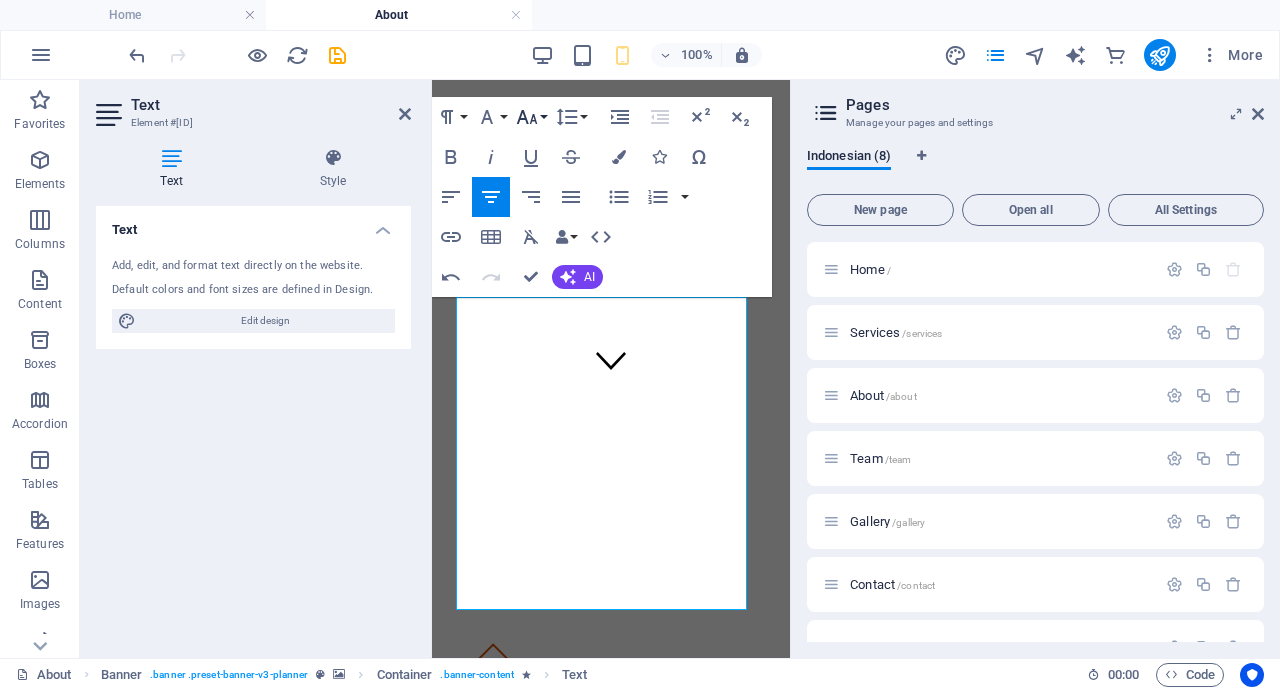 click 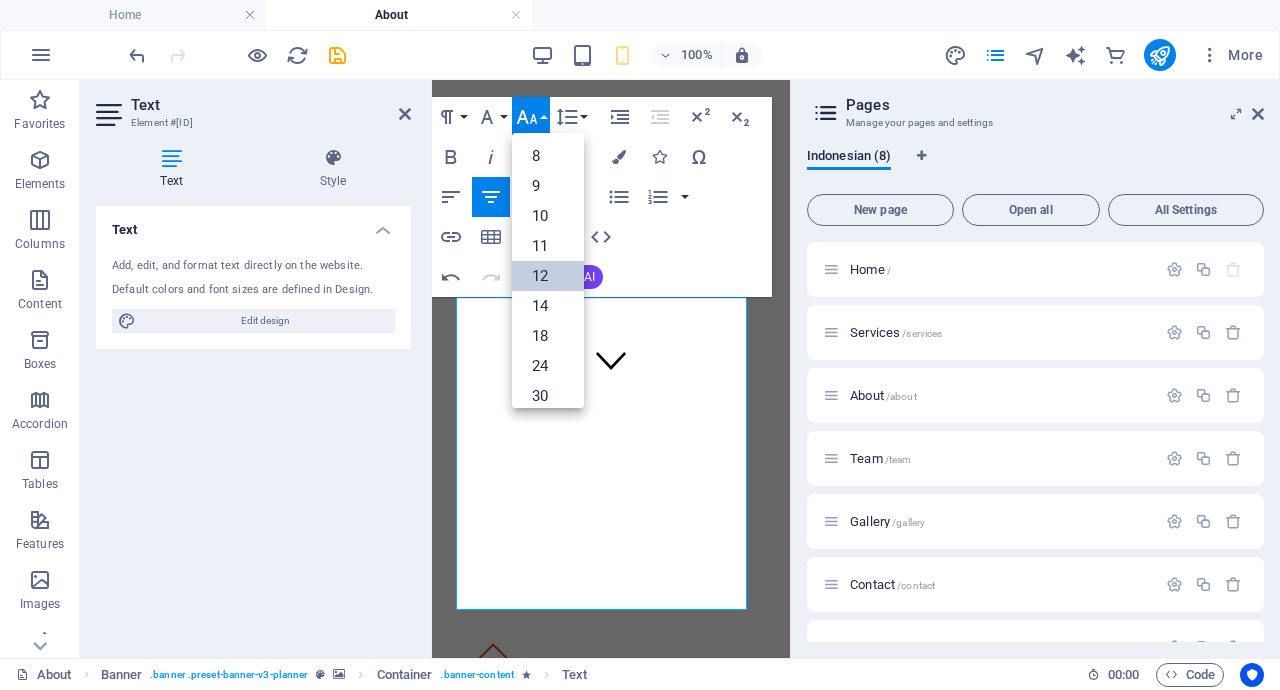 click on "12" at bounding box center [548, 276] 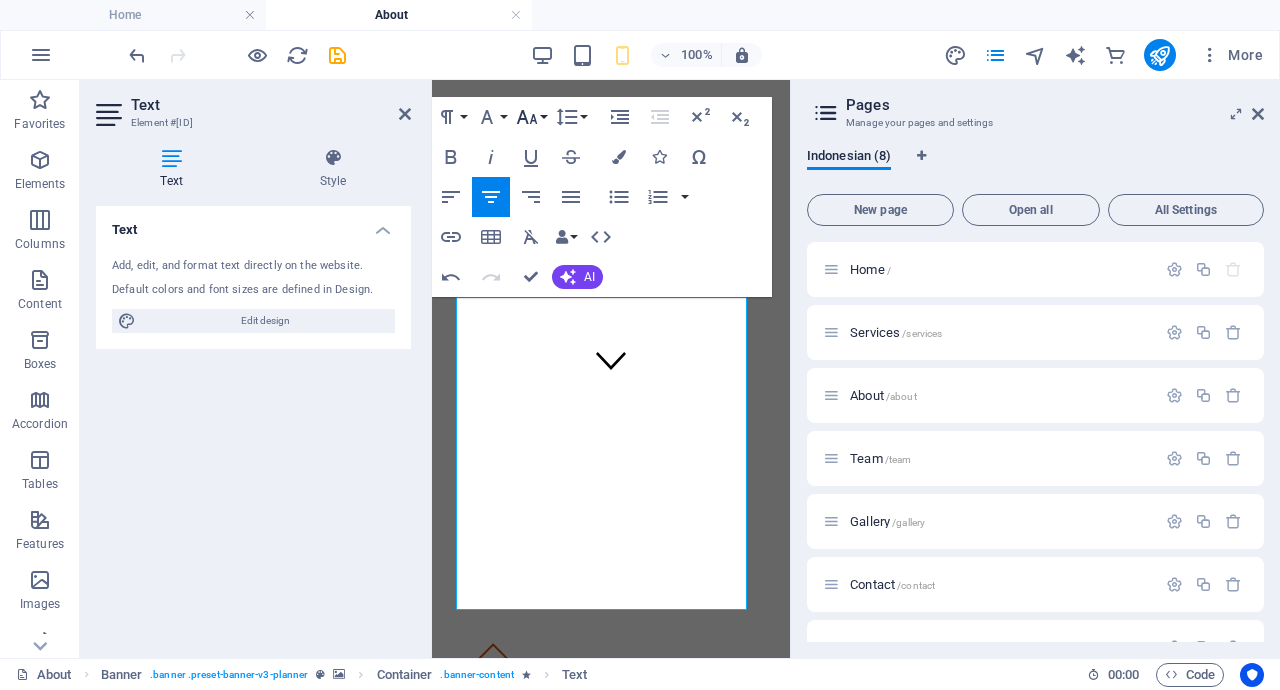 drag, startPoint x: 524, startPoint y: 118, endPoint x: 531, endPoint y: 126, distance: 10.630146 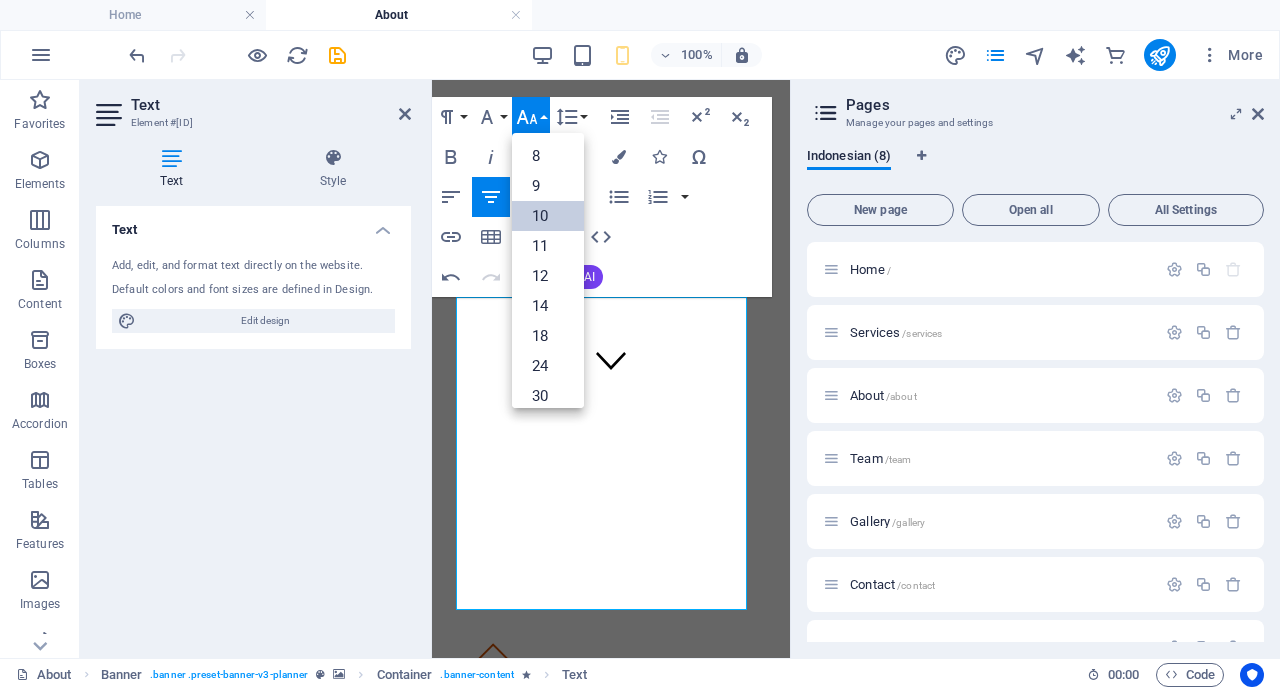 click on "10" at bounding box center (548, 216) 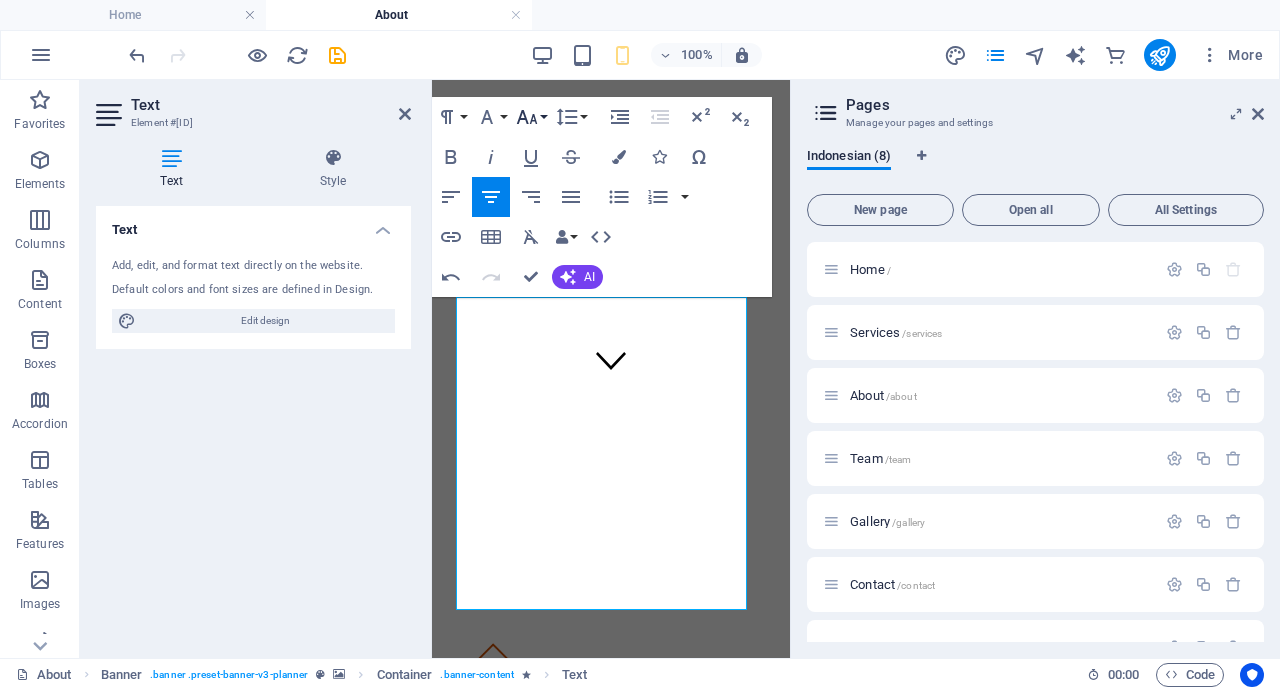 click on "Font Size" at bounding box center [531, 117] 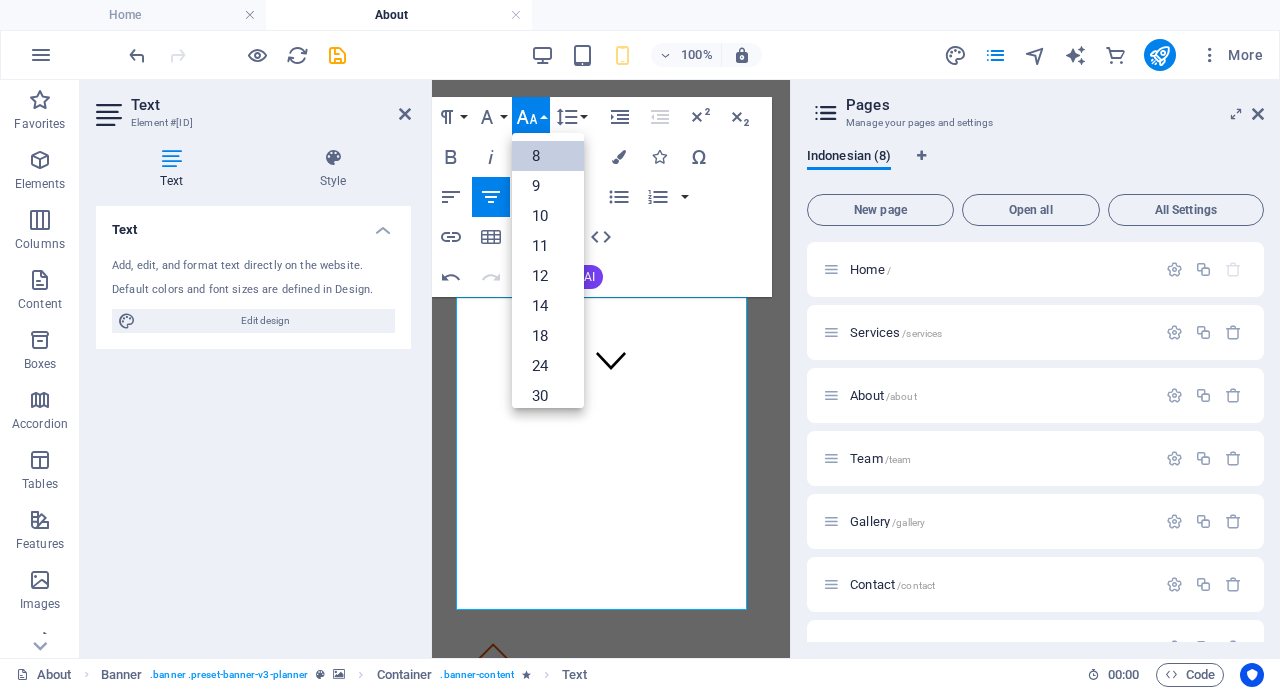 click on "8" at bounding box center [548, 156] 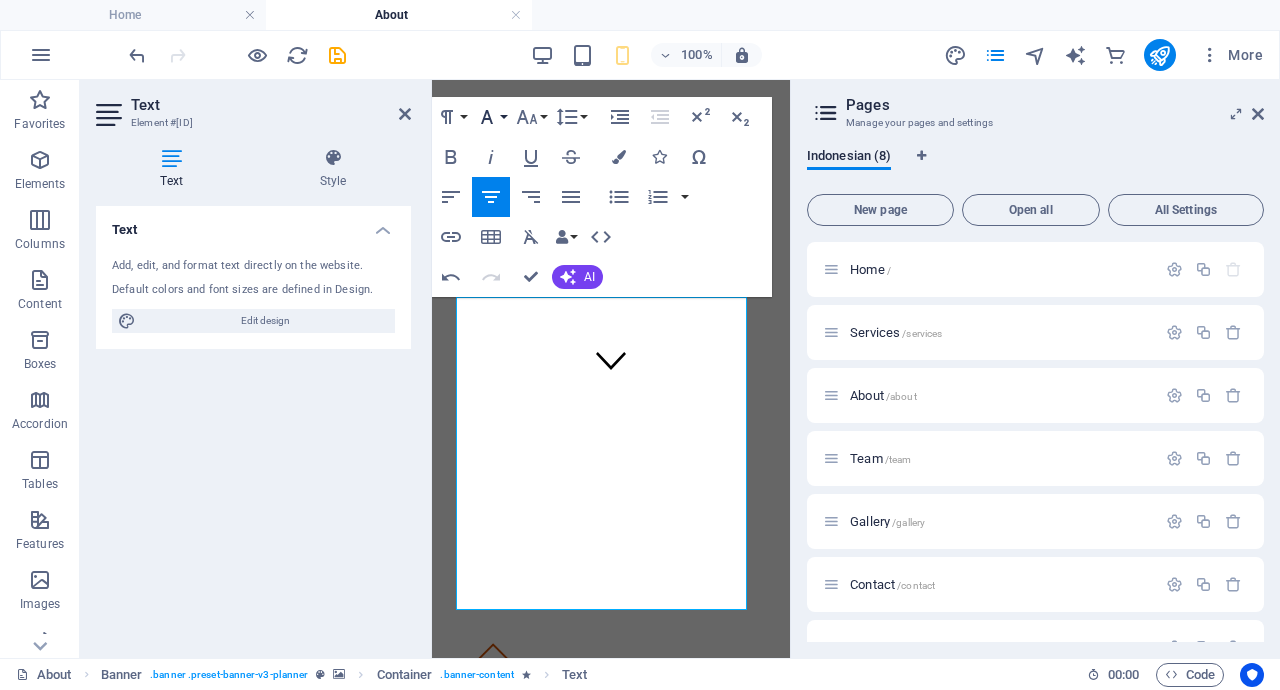 click on "Font Family" at bounding box center (491, 117) 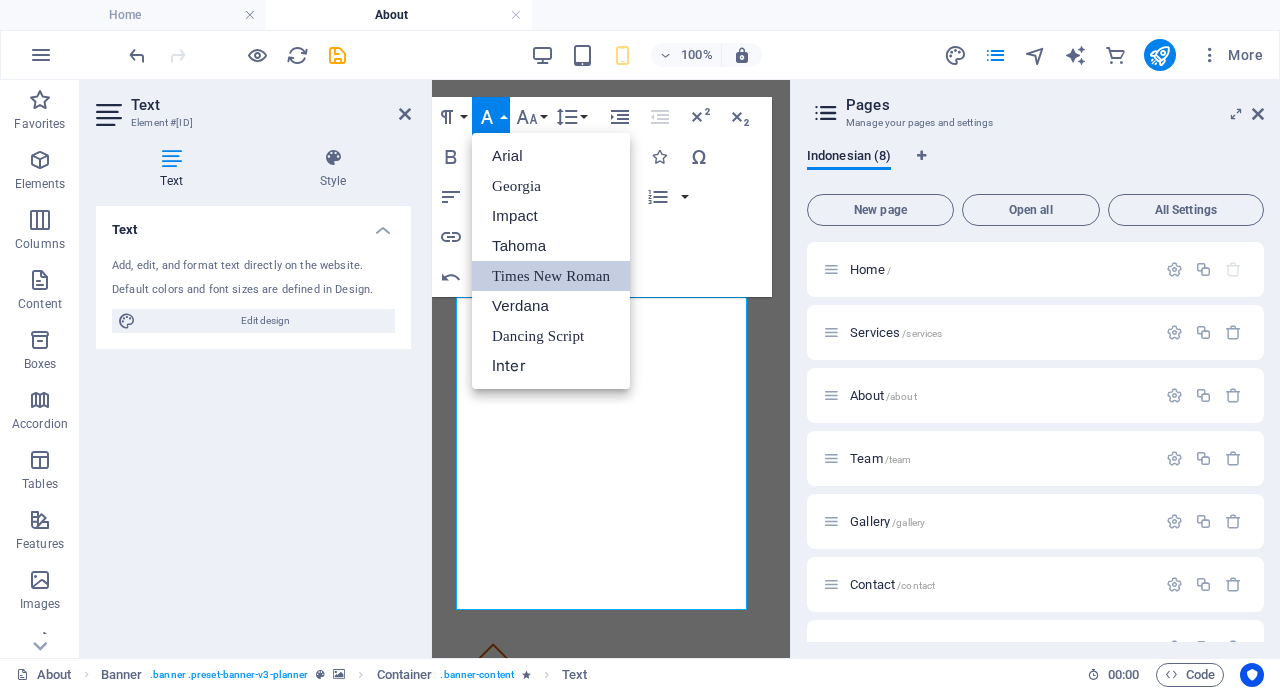 scroll, scrollTop: 0, scrollLeft: 0, axis: both 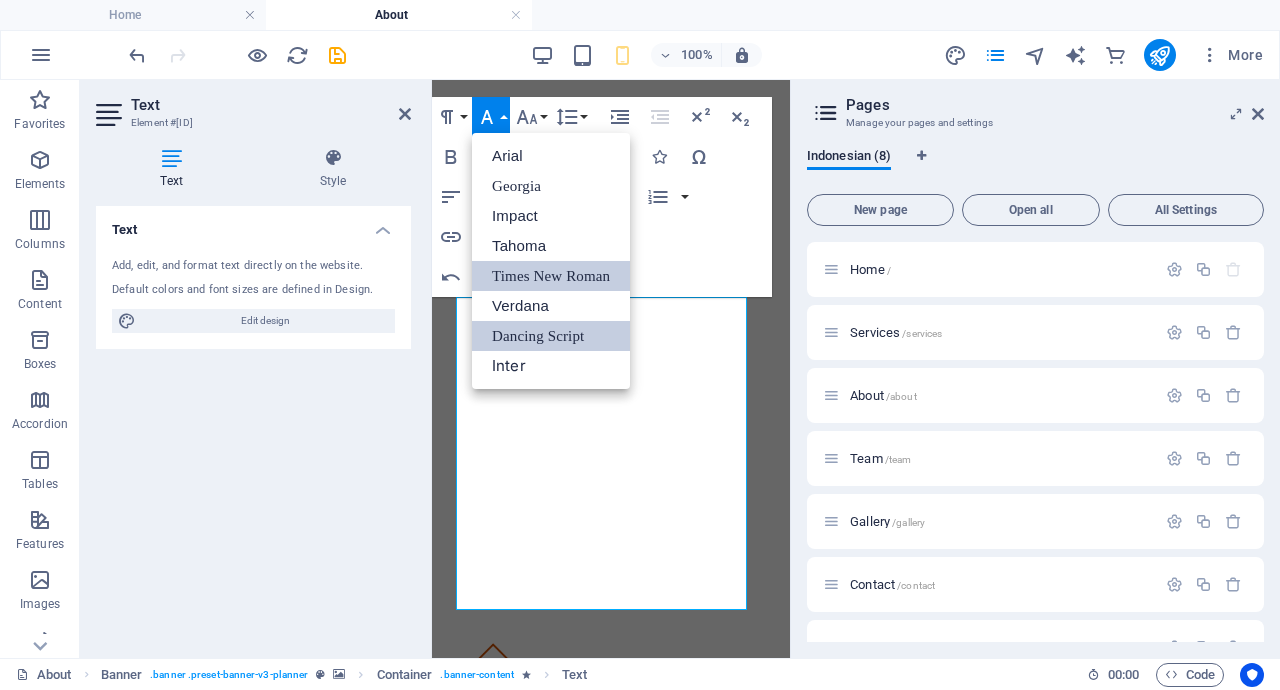 click on "Dancing Script" at bounding box center (551, 336) 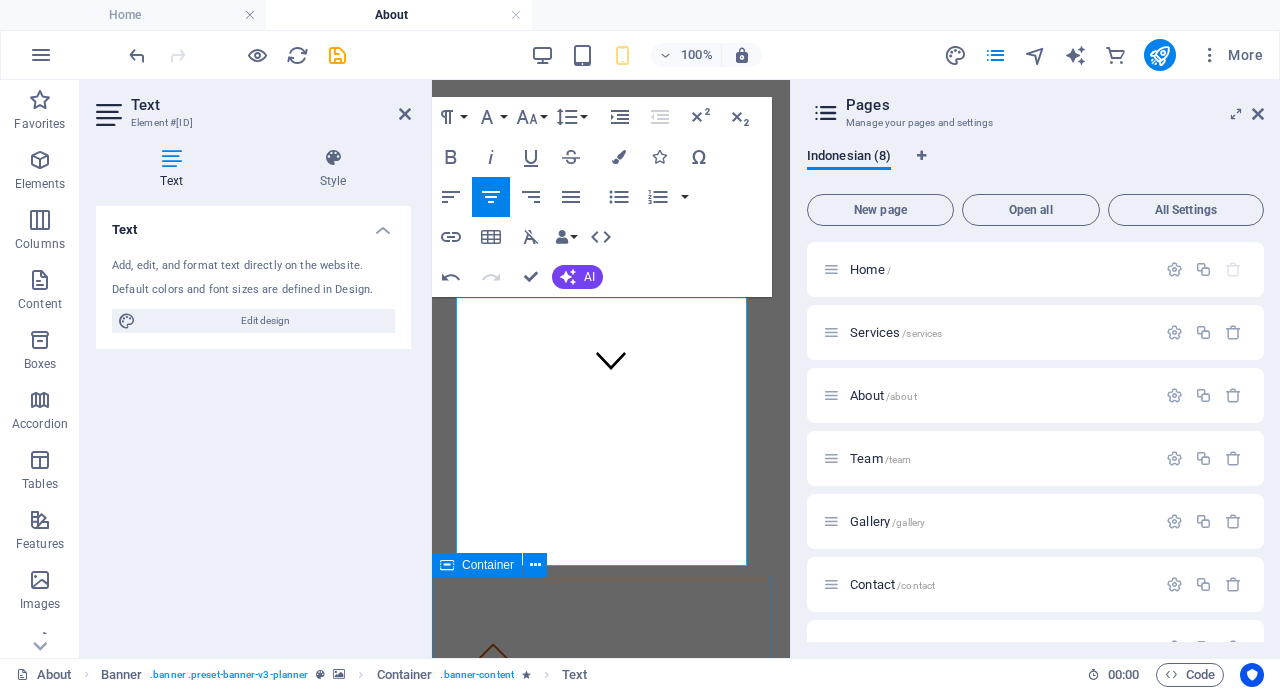click on "About us Drop content here or  Add elements  Paste clipboard Visi dan Misi Misi kami adalah mewujudkan pernikahan impian setiap pasangan dengan menyediakan layanan perencanaan dan pelaksanaan pernikahan yang komprehensif, berkualitas tinggi, dan tak terlupakan. Kami berkomitmen untuk memberikan pengalaman yang mulus dan bebas stres, memungkinkan pasangan untuk sepenuhnya menikmati hari istimewa mereka. Visi kami adalah menjadi penyedia layanan pernikahan terkemuka di [CITY] dan sekitarnya, dikenal karena inovasi, profesionalisme, dan dedikasi kami dalam menciptakan momen-momen indah yang abadi. Drop content here or  Add elements  Paste clipboard Nilai Nilai Kami Kami menjunjung tinggi standar tertinggi dalam setiap aspek layanan kami, dari perencanaan hingga pelaksanaan. Kami terus mencari cara baru dan kreatif untuk memperkaya pengalaman pernikahan, mengikuti tren terbaru sambil mempertahankan sentuhan klasik. Drop content here or  Add elements  Paste clipboard Mengapa Memilih Kami" at bounding box center (611, 2142) 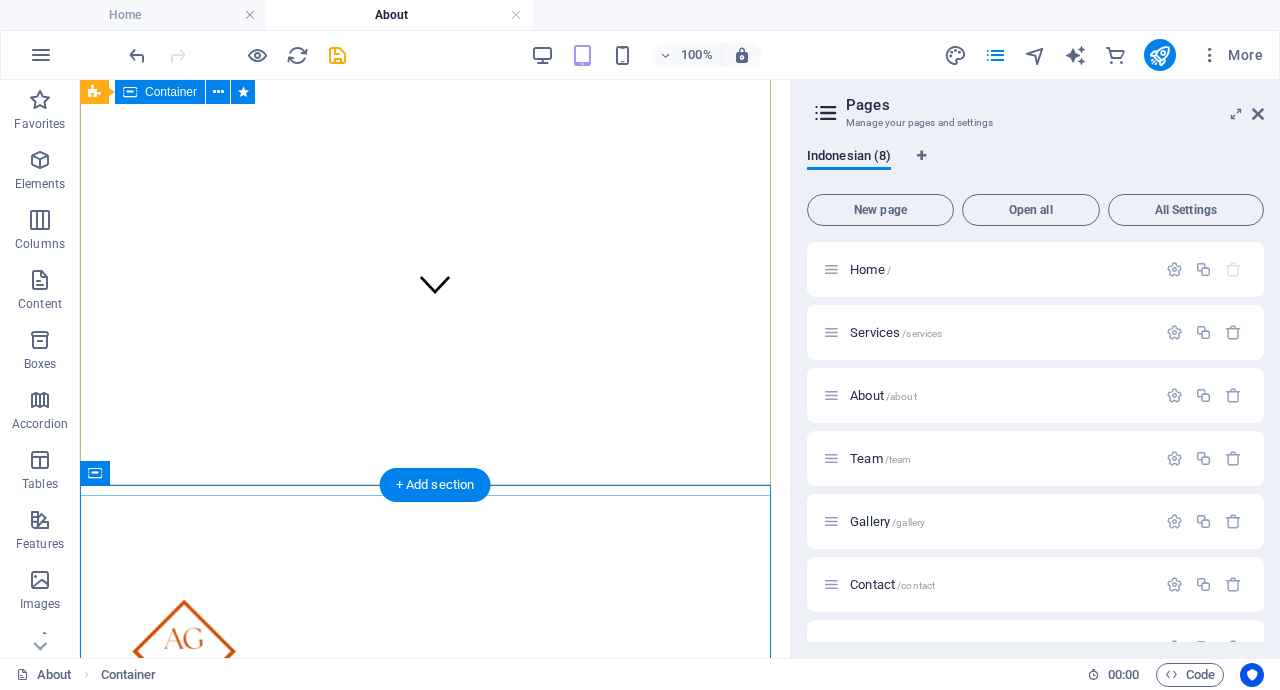 scroll, scrollTop: 388, scrollLeft: 0, axis: vertical 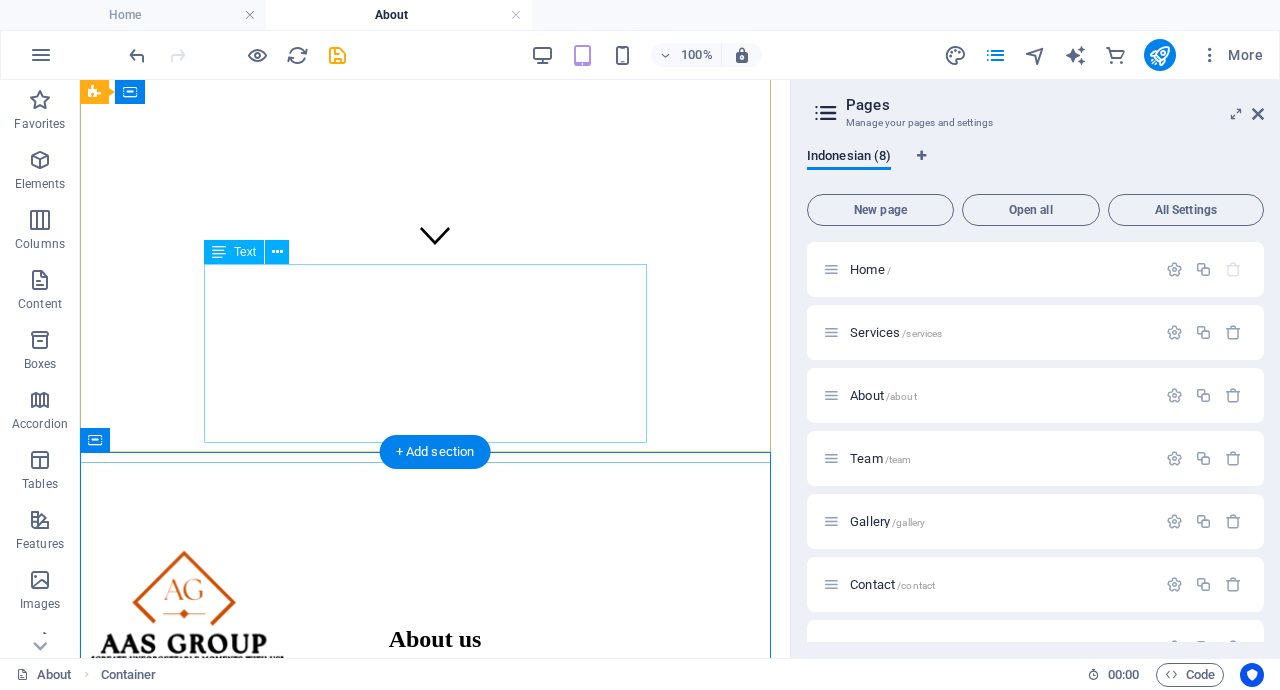 click on "Aas Tenda bermula dari usaha "MAYA SALON yang beralamat Megang kota [CITY]" didirikan pada tahun [YEAR] dengan semangat untuk membantu pasangan merayakan cinta mereka tanpa beban. Berawal dari sebuah tim kecil yang bersemangat, kami telah tumbuh menjadi penyedia layanan pernikahan terpercaya yang telah berhasil menyelenggarakan ratusan acara pernikahan yang sukses dan berkesan. Pengalaman bertahun-tahun telah mengasah keahlian kami dalam mengelola setiap detail, dari yang terkecil hingga yang terbesar." at bounding box center [435, 894] 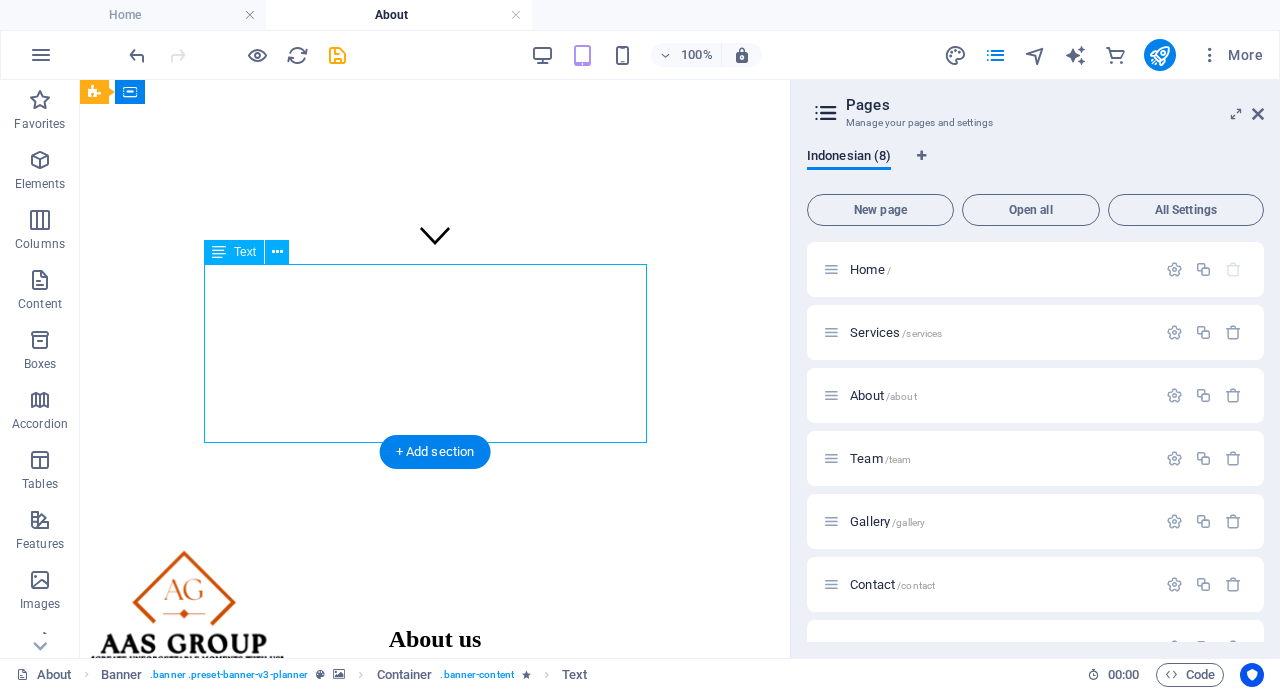 click on "Aas Tenda bermula dari usaha "MAYA SALON yang beralamat Megang kota [CITY]" didirikan pada tahun [YEAR] dengan semangat untuk membantu pasangan merayakan cinta mereka tanpa beban. Berawal dari sebuah tim kecil yang bersemangat, kami telah tumbuh menjadi penyedia layanan pernikahan terpercaya yang telah berhasil menyelenggarakan ratusan acara pernikahan yang sukses dan berkesan. Pengalaman bertahun-tahun telah mengasah keahlian kami dalam mengelola setiap detail, dari yang terkecil hingga yang terbesar." at bounding box center (435, 894) 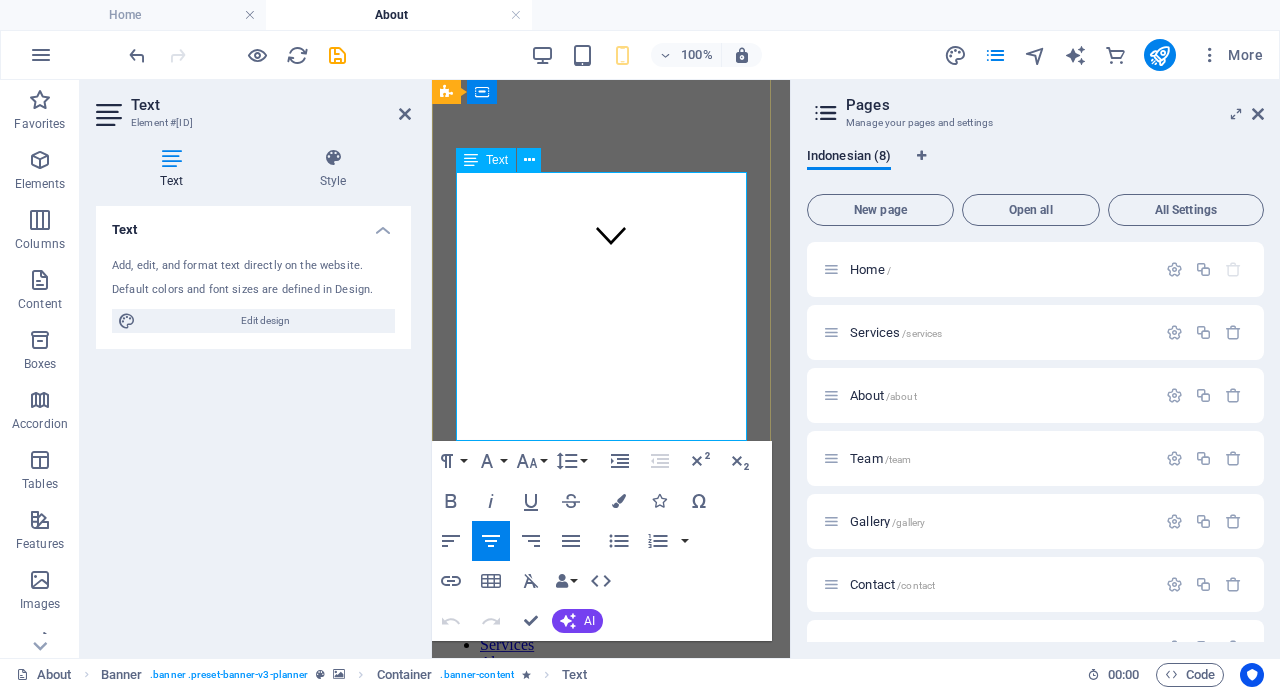 click on "Aas Tenda bermula dari usaha "MAYA SALON yang beralamat Megang kota [CITY]" didirikan pada tahun [YEAR] dengan semangat untuk membantu pasangan merayakan cinta mereka tanpa beban. Berawal dari sebuah tim kecil yang bersemangat, kami telah tumbuh menjadi penyedia layanan pernikahan terpercaya yang telah berhasil menyelenggarakan ratusan acara pernikahan yang sukses dan berkesan. Pengalaman bertahun-tahun telah mengasah keahlian kami dalam mengelola setiap detail, dari yang terkecil hingga yang terbesar." at bounding box center [611, 931] 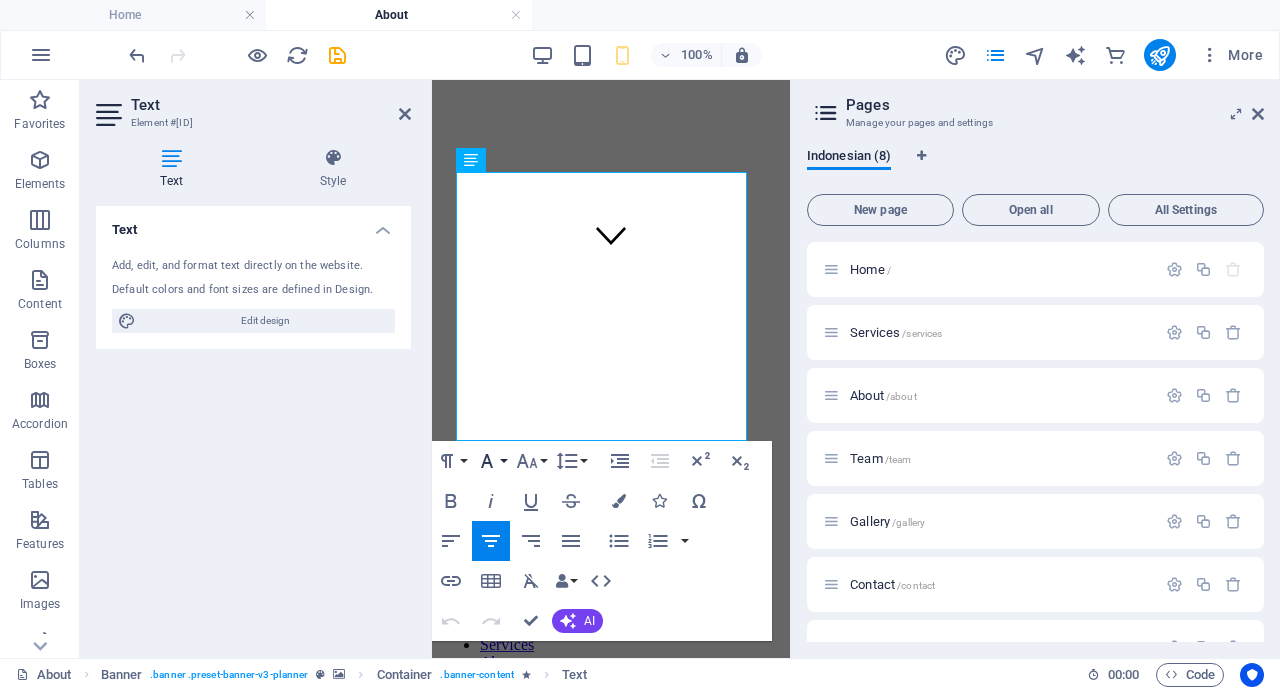 click 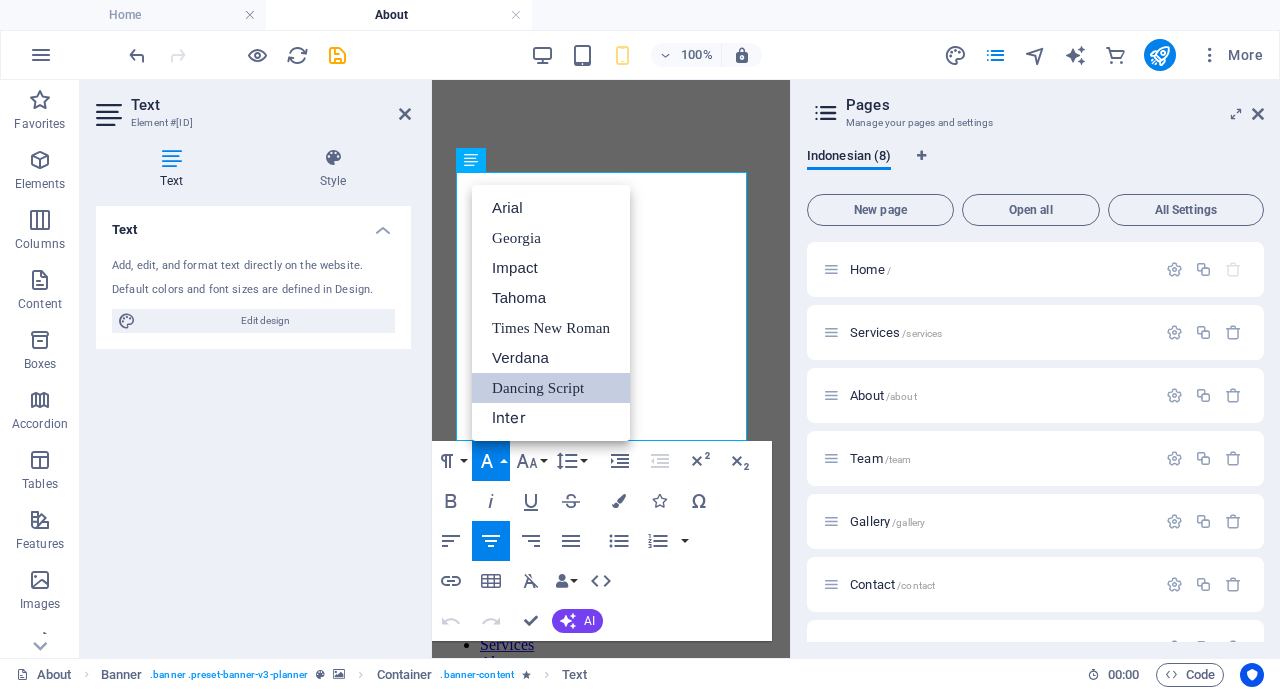 scroll, scrollTop: 0, scrollLeft: 0, axis: both 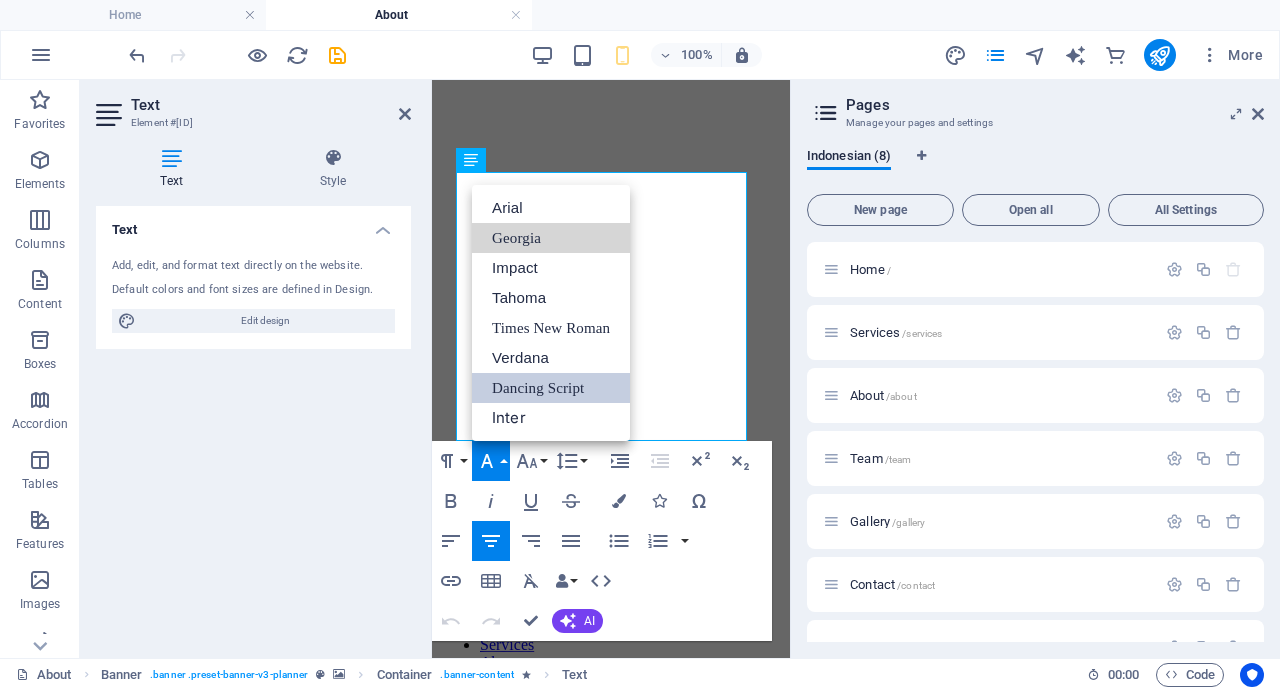 click on "Georgia" at bounding box center [551, 238] 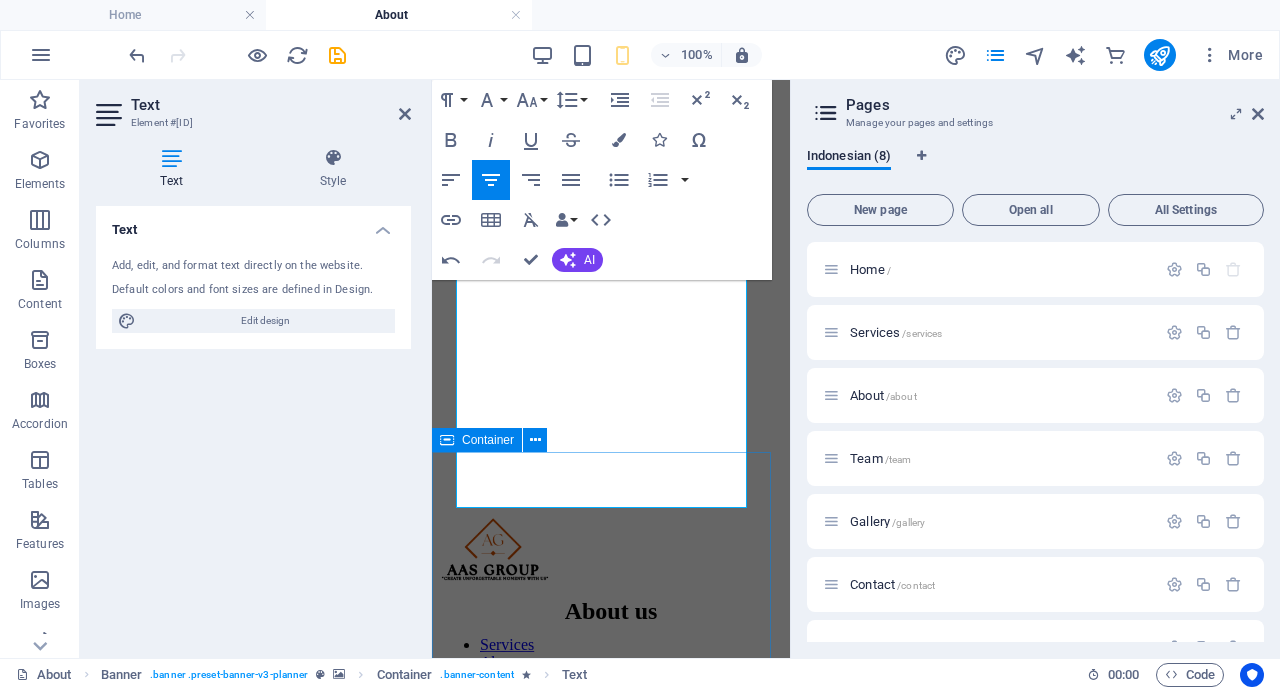 click on "About us Drop content here or  Add elements  Paste clipboard Visi dan Misi Misi kami adalah mewujudkan pernikahan impian setiap pasangan dengan menyediakan layanan perencanaan dan pelaksanaan pernikahan yang komprehensif, berkualitas tinggi, dan tak terlupakan. Kami berkomitmen untuk memberikan pengalaman yang mulus dan bebas stres, memungkinkan pasangan untuk sepenuhnya menikmati hari istimewa mereka. Visi kami adalah menjadi penyedia layanan pernikahan terkemuka di [CITY] dan sekitarnya, dikenal karena inovasi, profesionalisme, dan dedikasi kami dalam menciptakan momen-momen indah yang abadi. Drop content here or  Add elements  Paste clipboard Nilai Nilai Kami Kami menjunjung tinggi standar tertinggi dalam setiap aspek layanan kami, dari perencanaan hingga pelaksanaan. Kami terus mencari cara baru dan kreatif untuk memperkaya pengalaman pernikahan, mengikuti tren terbaru sambil mempertahankan sentuhan klasik. Drop content here or  Add elements  Paste clipboard Mengapa Memilih Kami" at bounding box center [611, 2017] 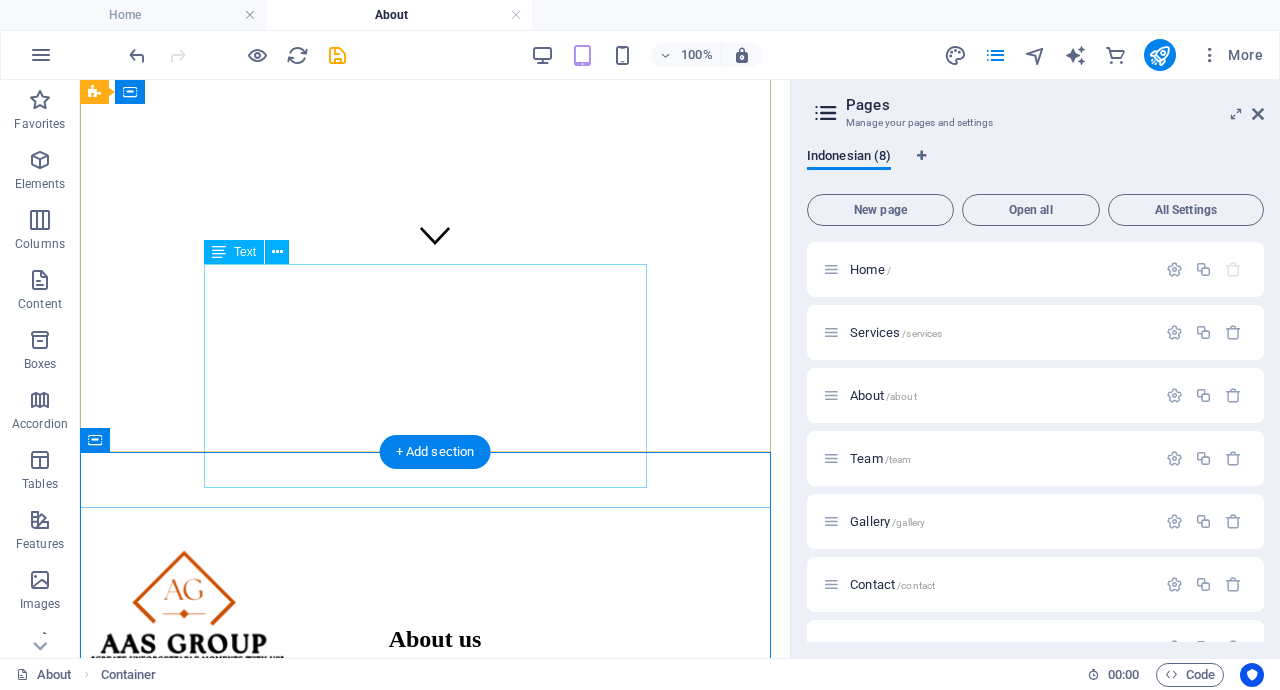 click on "Aas Tenda bermula dari usaha "MAYA SALON yang beralamat Megang kota [CITY]" didirikan pada tahun [YEAR] dengan semangat untuk membantu pasangan merayakan cinta mereka tanpa beban. Berawal dari sebuah tim kecil yang bersemangat, kami telah tumbuh menjadi penyedia layanan pernikahan terpercaya yang telah berhasil menyelenggarakan ratusan acara pernikahan yang sukses dan berkesan. Pengalaman bertahun-tahun telah mengasah keahlian kami dalam mengelola setiap detail, dari yang terkecil hingga yang terbesar." at bounding box center (435, 903) 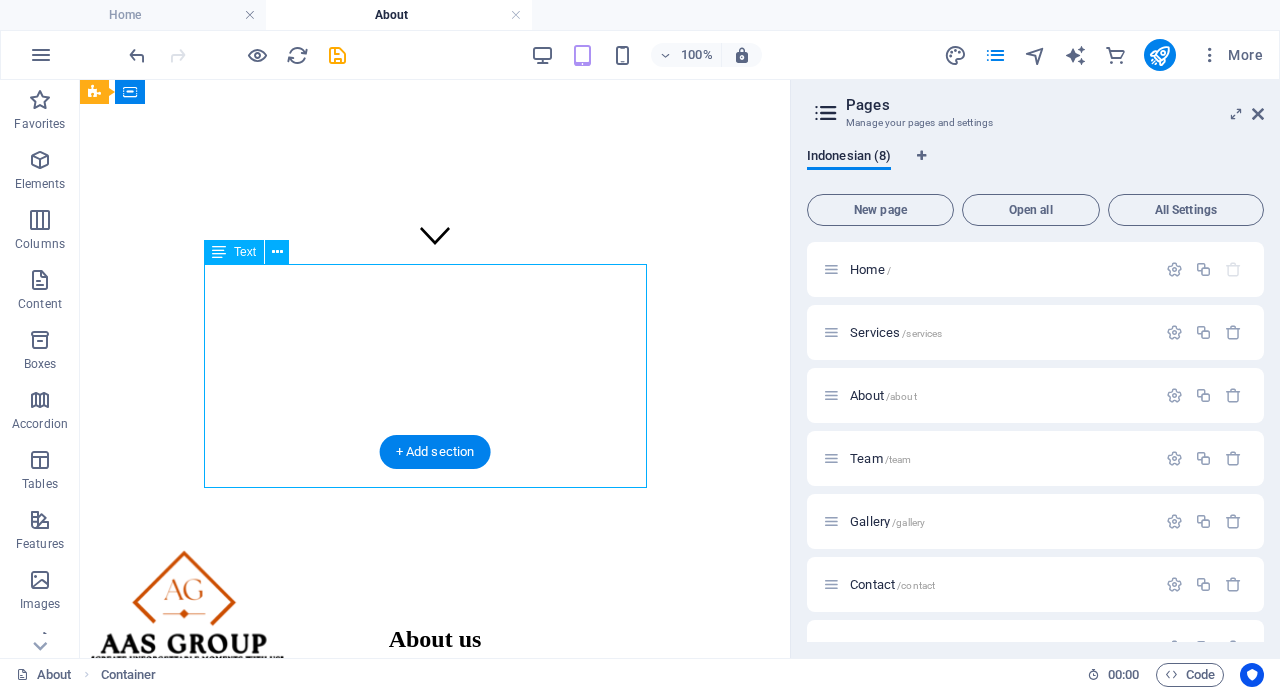 click on "Aas Tenda bermula dari usaha "MAYA SALON yang beralamat Megang kota [CITY]" didirikan pada tahun [YEAR] dengan semangat untuk membantu pasangan merayakan cinta mereka tanpa beban. Berawal dari sebuah tim kecil yang bersemangat, kami telah tumbuh menjadi penyedia layanan pernikahan terpercaya yang telah berhasil menyelenggarakan ratusan acara pernikahan yang sukses dan berkesan. Pengalaman bertahun-tahun telah mengasah keahlian kami dalam mengelola setiap detail, dari yang terkecil hingga yang terbesar." at bounding box center [435, 903] 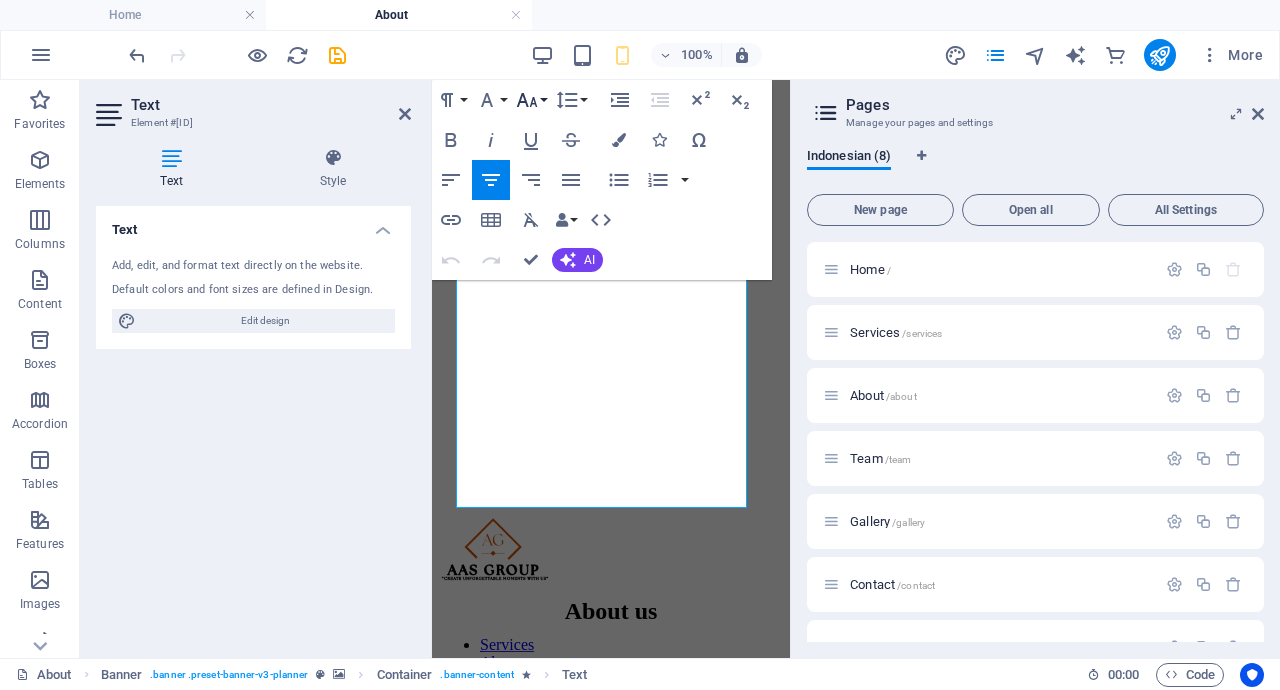 click 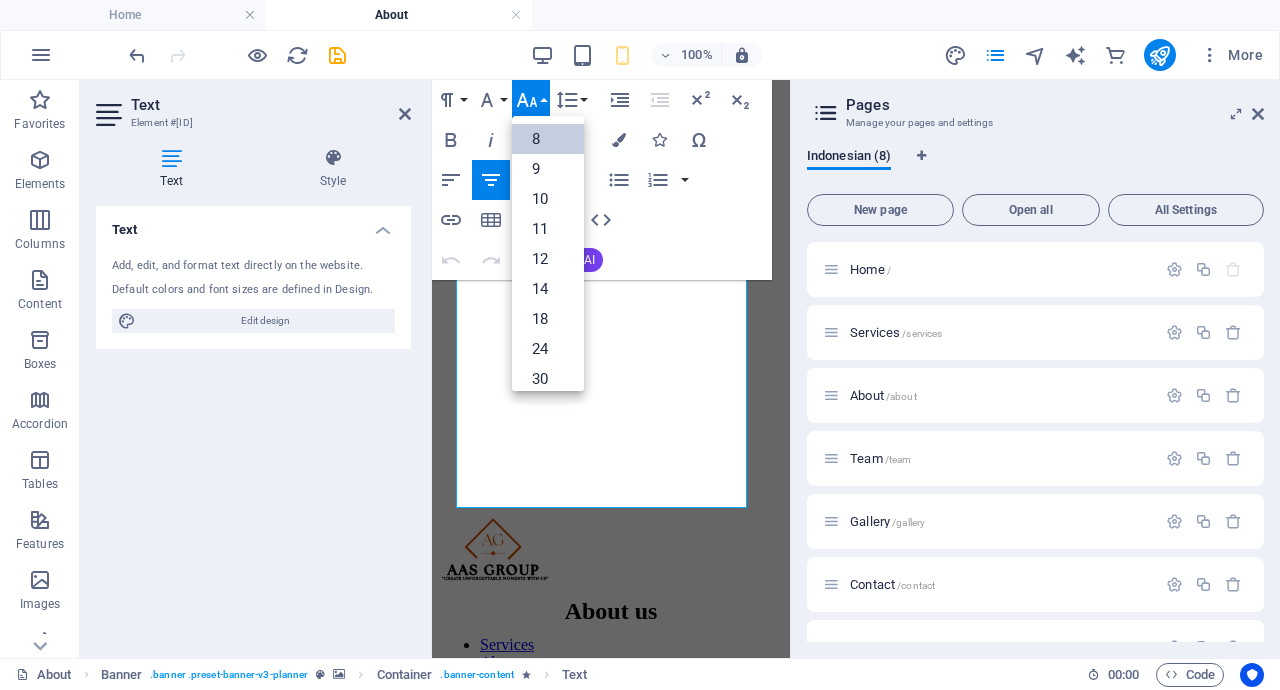 click on "8" at bounding box center (548, 139) 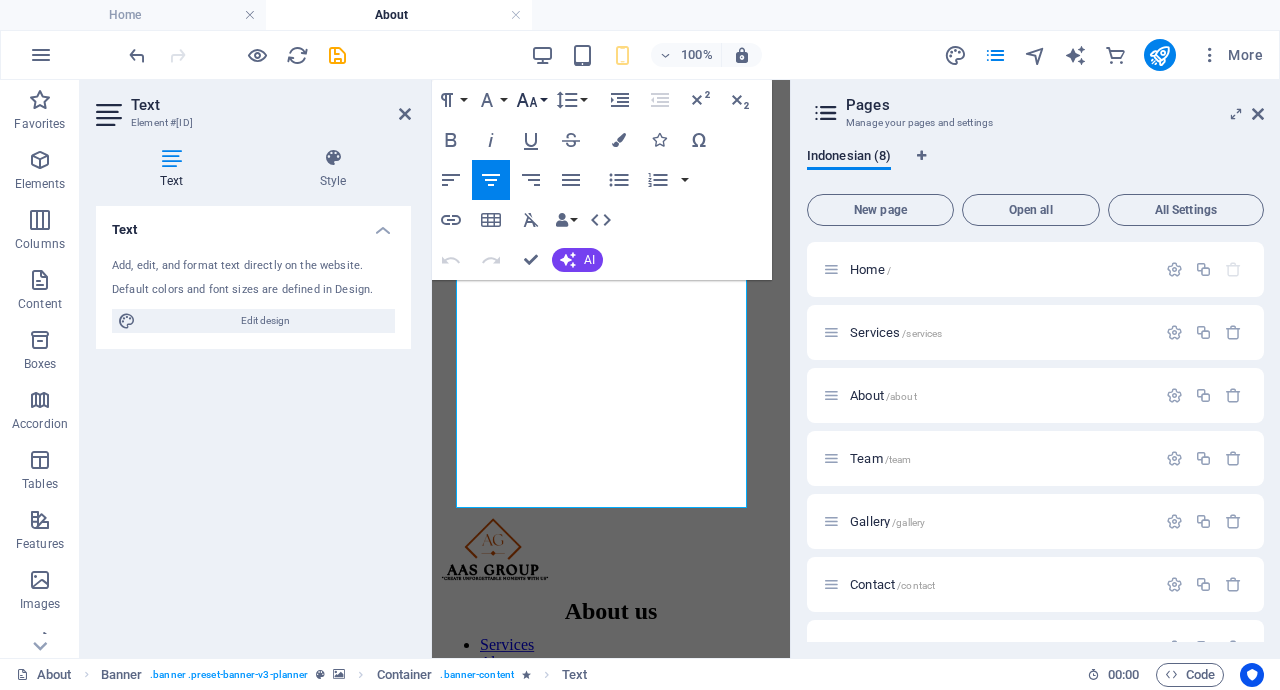 click on "Font Size" at bounding box center (531, 100) 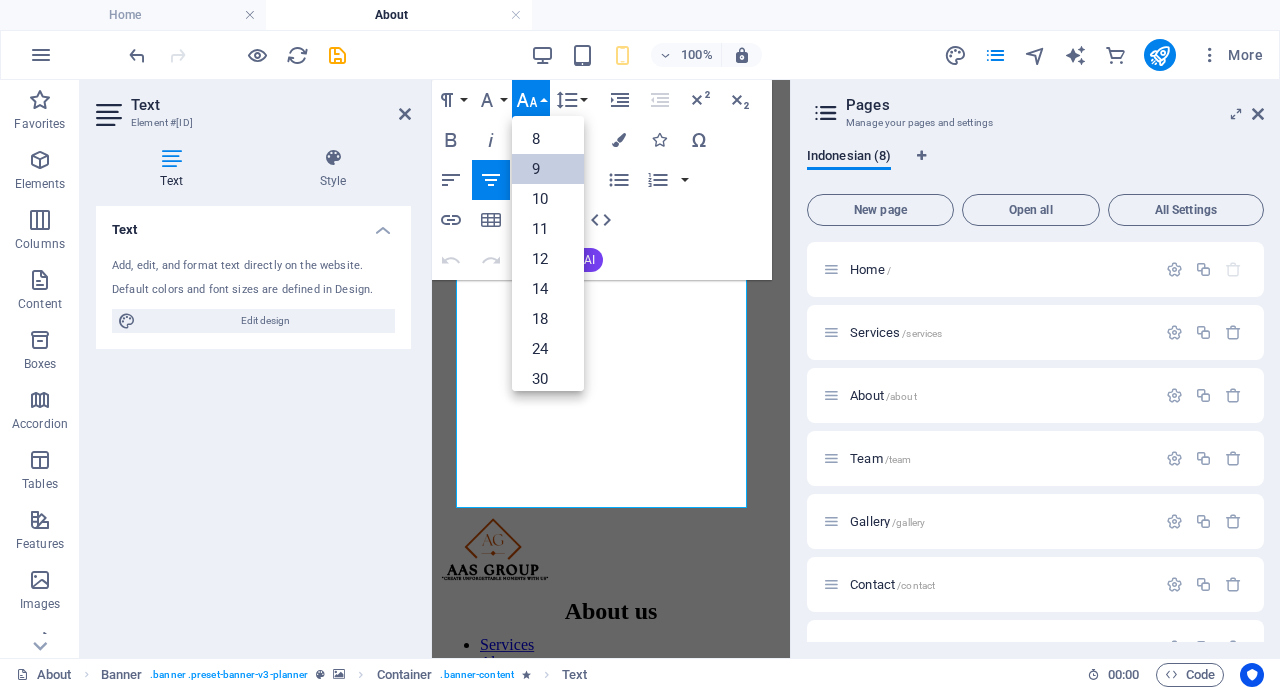 click on "9" at bounding box center [548, 169] 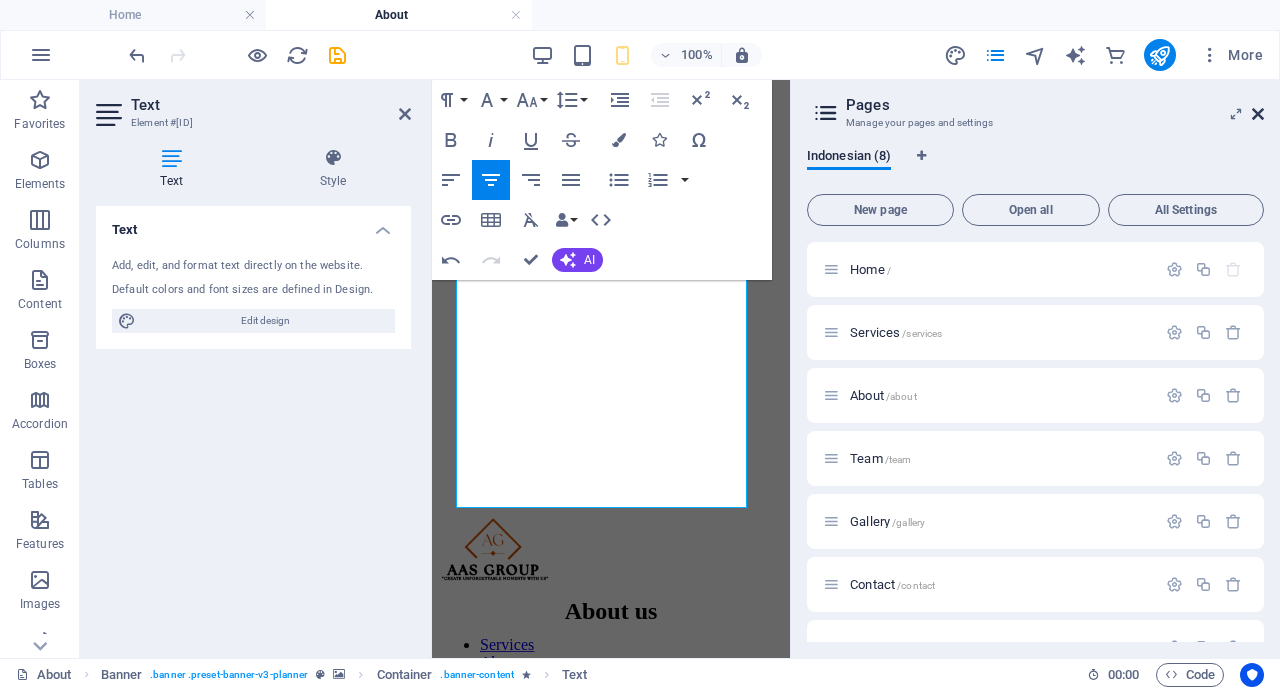 click at bounding box center [1258, 114] 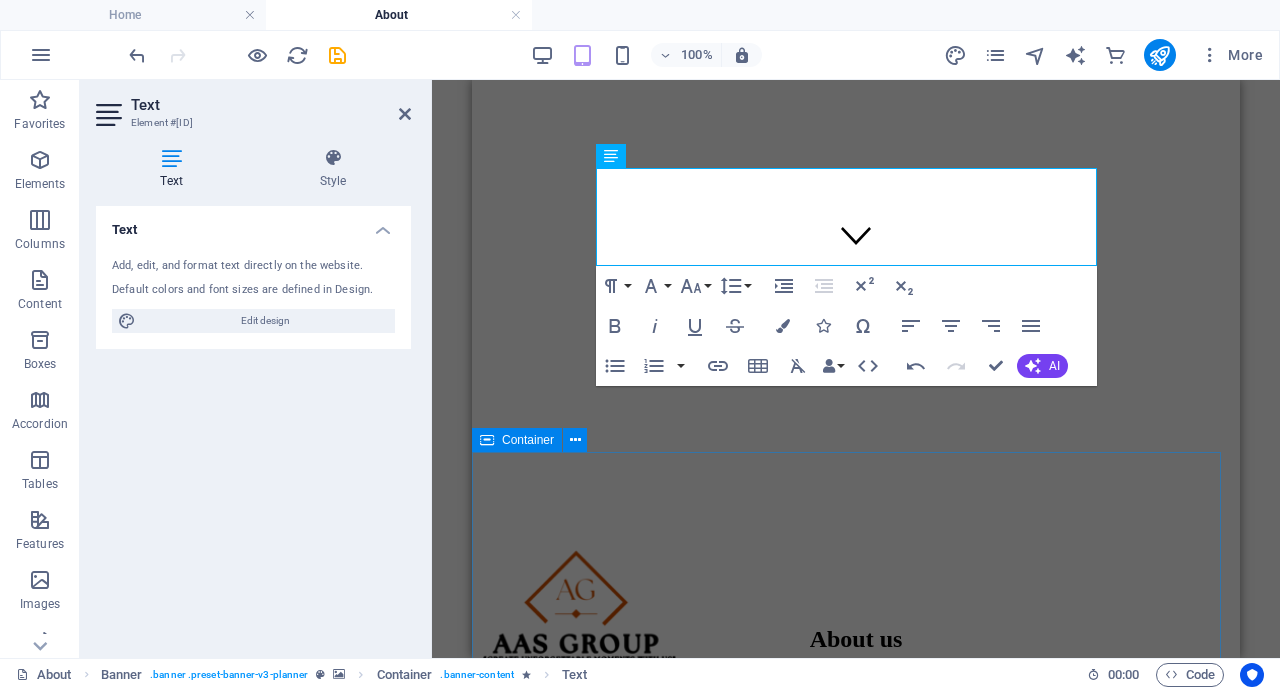click on "About us Drop content here or  Add elements  Paste clipboard Visi dan Misi Misi kami adalah mewujudkan pernikahan impian setiap pasangan dengan menyediakan layanan perencanaan dan pelaksanaan pernikahan yang komprehensif, berkualitas tinggi, dan tak terlupakan. Kami berkomitmen untuk memberikan pengalaman yang mulus dan bebas stres, memungkinkan pasangan untuk sepenuhnya menikmati hari istimewa mereka. Visi kami adalah menjadi penyedia layanan pernikahan terkemuka di [CITY] dan sekitarnya, dikenal karena inovasi, profesionalisme, dan dedikasi kami dalam menciptakan momen-momen indah yang abadi. Drop content here or  Add elements  Paste clipboard Nilai Nilai Kami Kami menjunjung tinggi standar tertinggi dalam setiap aspek layanan kami, dari perencanaan hingga pelaksanaan. Kami terus mencari cara baru dan kreatif untuk memperkaya pengalaman pernikahan, mengikuti tren terbaru sambil mempertahankan sentuhan klasik. Drop content here or  Add elements  Paste clipboard Mengapa Memilih Kami" at bounding box center (856, 1771) 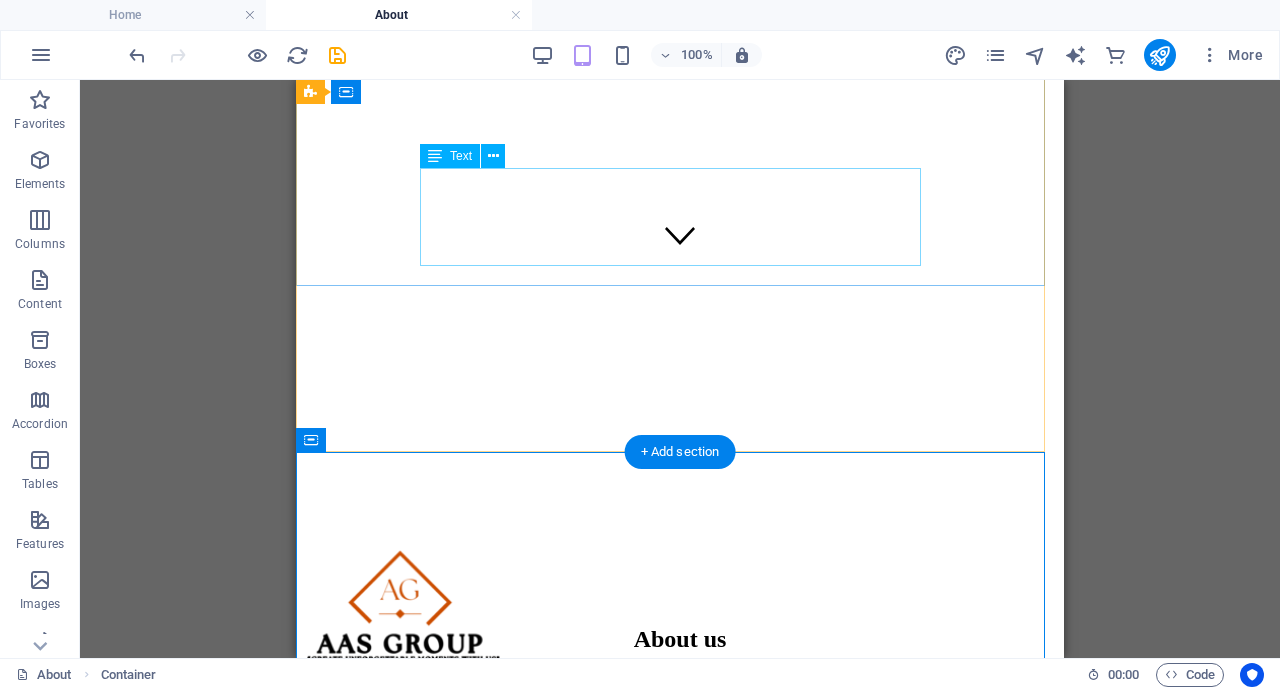 click on "Aas Tenda bermula dari usaha "MAYA SALON yang beralamat Megang kota [CITY]" didirikan pada tahun [YEAR] dengan semangat untuk membantu pasangan merayakan cinta mereka tanpa beban. Berawal dari sebuah tim kecil yang bersemangat, kami telah tumbuh menjadi penyedia layanan pernikahan terpercaya yang telah berhasil menyelenggarakan ratusan acara pernikahan yang sukses dan berkesan. Pengalaman bertahun-tahun telah mengasah keahlian kami dalam mengelola setiap detail, dari yang terkecil hingga yang terbesar." at bounding box center (680, 903) 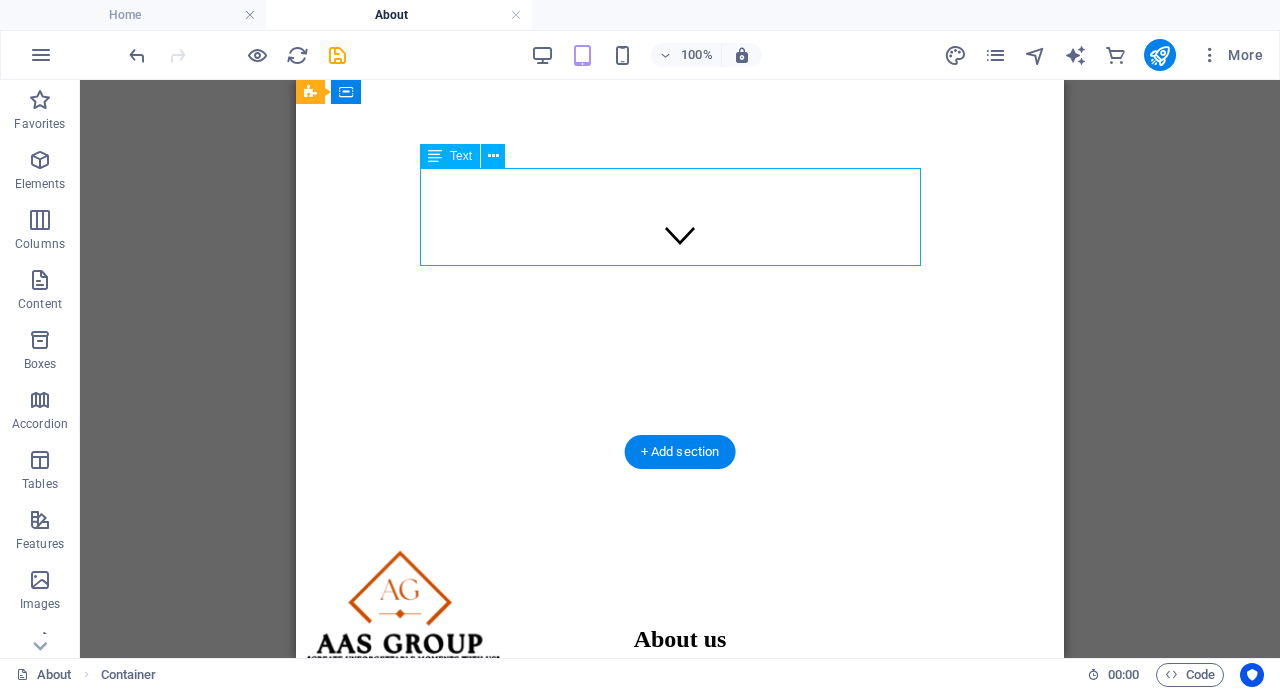 click on "Aas Tenda bermula dari usaha "MAYA SALON yang beralamat Megang kota [CITY]" didirikan pada tahun [YEAR] dengan semangat untuk membantu pasangan merayakan cinta mereka tanpa beban. Berawal dari sebuah tim kecil yang bersemangat, kami telah tumbuh menjadi penyedia layanan pernikahan terpercaya yang telah berhasil menyelenggarakan ratusan acara pernikahan yang sukses dan berkesan. Pengalaman bertahun-tahun telah mengasah keahlian kami dalam mengelola setiap detail, dari yang terkecil hingga yang terbesar." at bounding box center [680, 903] 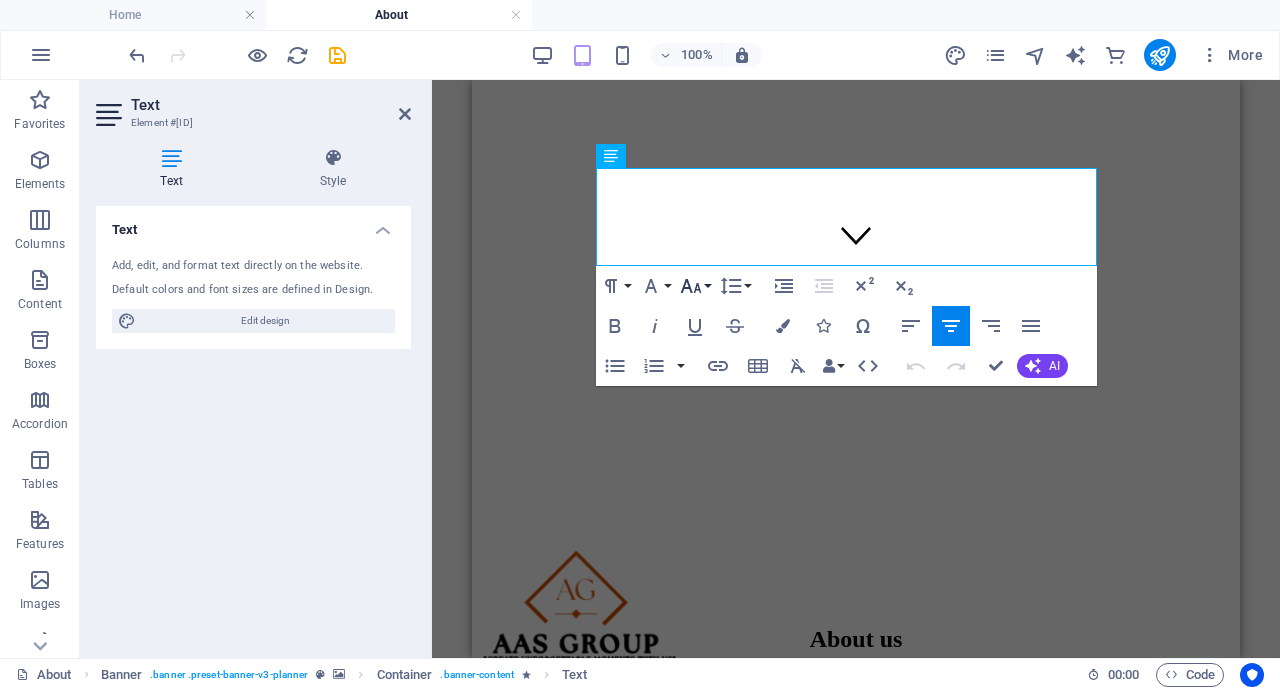 click on "Font Size" at bounding box center [695, 286] 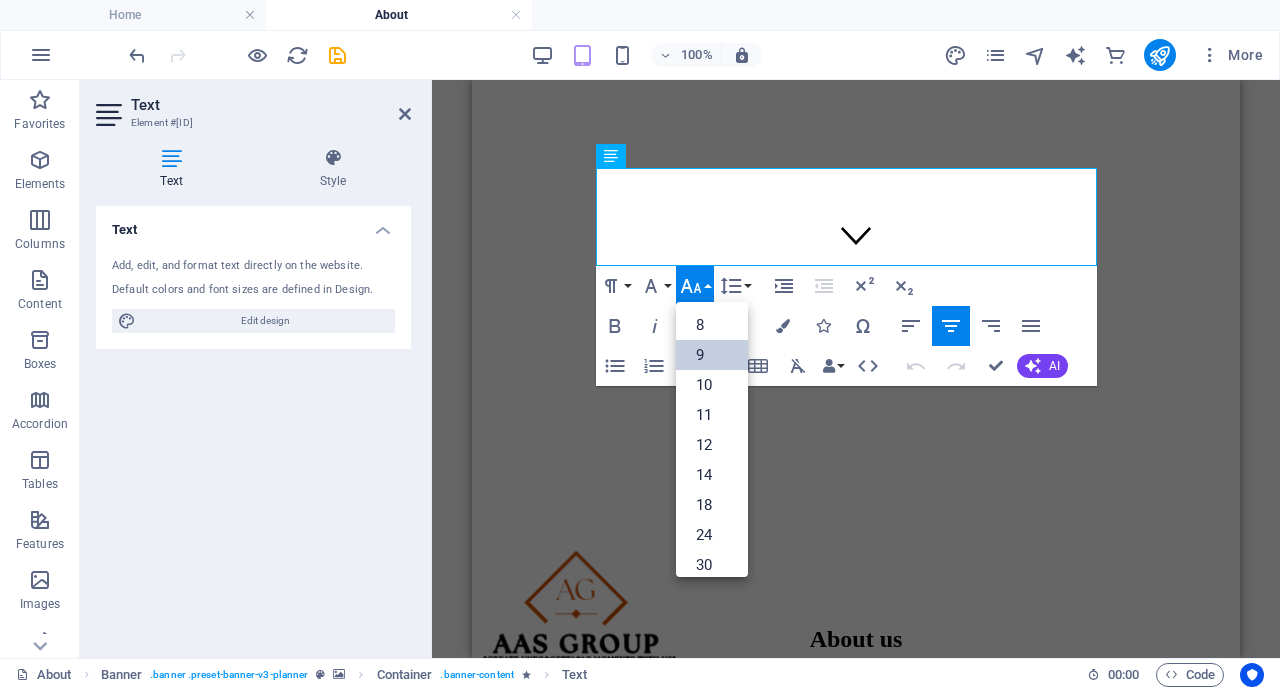 scroll, scrollTop: 53, scrollLeft: 0, axis: vertical 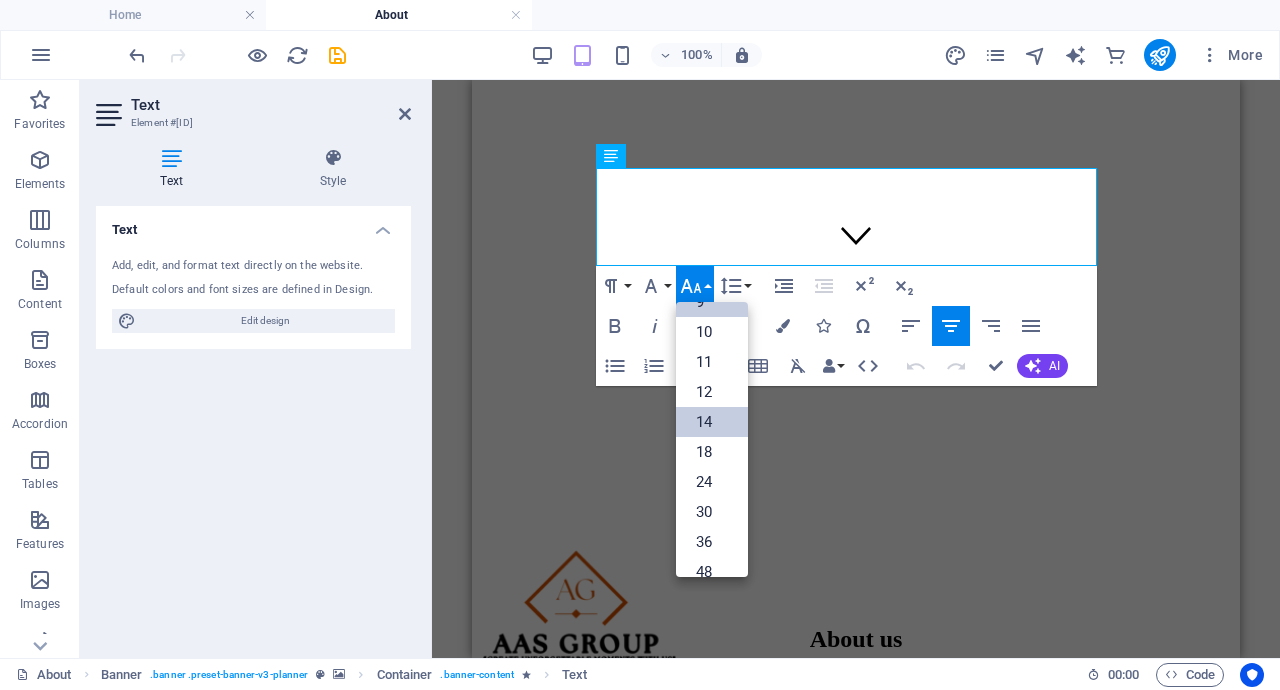 click on "14" at bounding box center (712, 422) 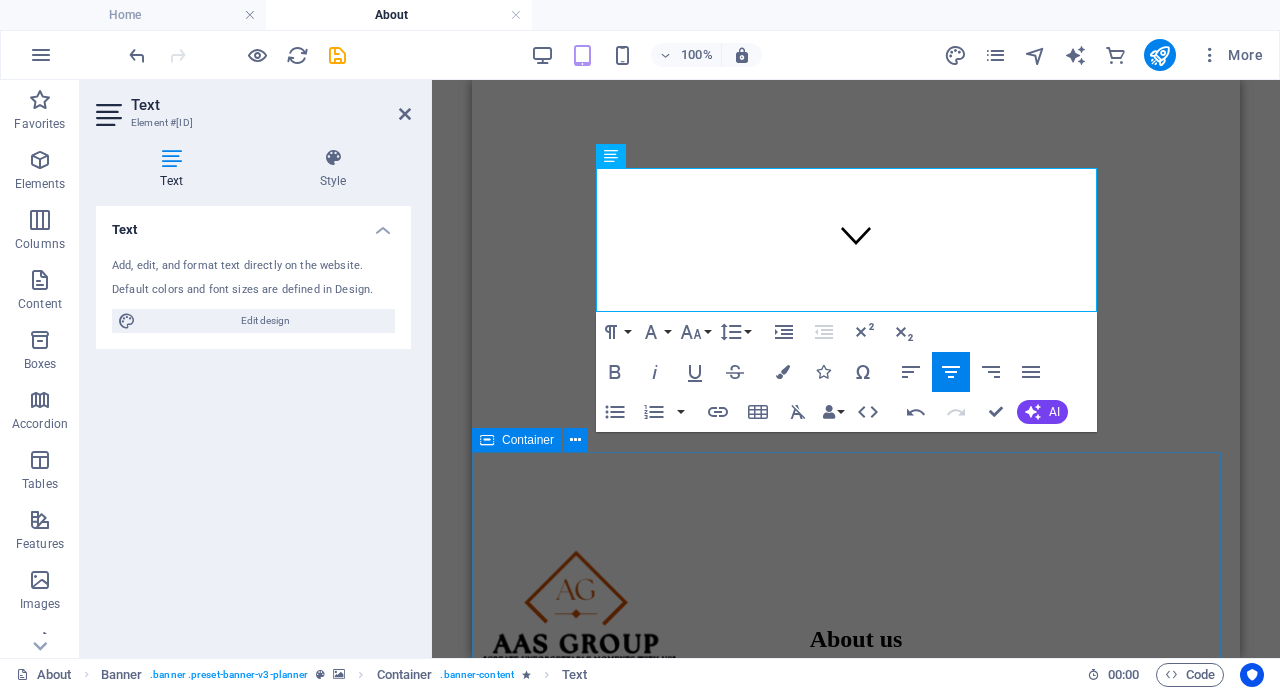 click on "About us Drop content here or  Add elements  Paste clipboard Visi dan Misi Misi kami adalah mewujudkan pernikahan impian setiap pasangan dengan menyediakan layanan perencanaan dan pelaksanaan pernikahan yang komprehensif, berkualitas tinggi, dan tak terlupakan. Kami berkomitmen untuk memberikan pengalaman yang mulus dan bebas stres, memungkinkan pasangan untuk sepenuhnya menikmati hari istimewa mereka. Visi kami adalah menjadi penyedia layanan pernikahan terkemuka di [CITY] dan sekitarnya, dikenal karena inovasi, profesionalisme, dan dedikasi kami dalam menciptakan momen-momen indah yang abadi. Drop content here or  Add elements  Paste clipboard Nilai Nilai Kami Kami menjunjung tinggi standar tertinggi dalam setiap aspek layanan kami, dari perencanaan hingga pelaksanaan. Kami terus mencari cara baru dan kreatif untuk memperkaya pengalaman pernikahan, mengikuti tren terbaru sambil mempertahankan sentuhan klasik. Drop content here or  Add elements  Paste clipboard Mengapa Memilih Kami" at bounding box center [856, 1771] 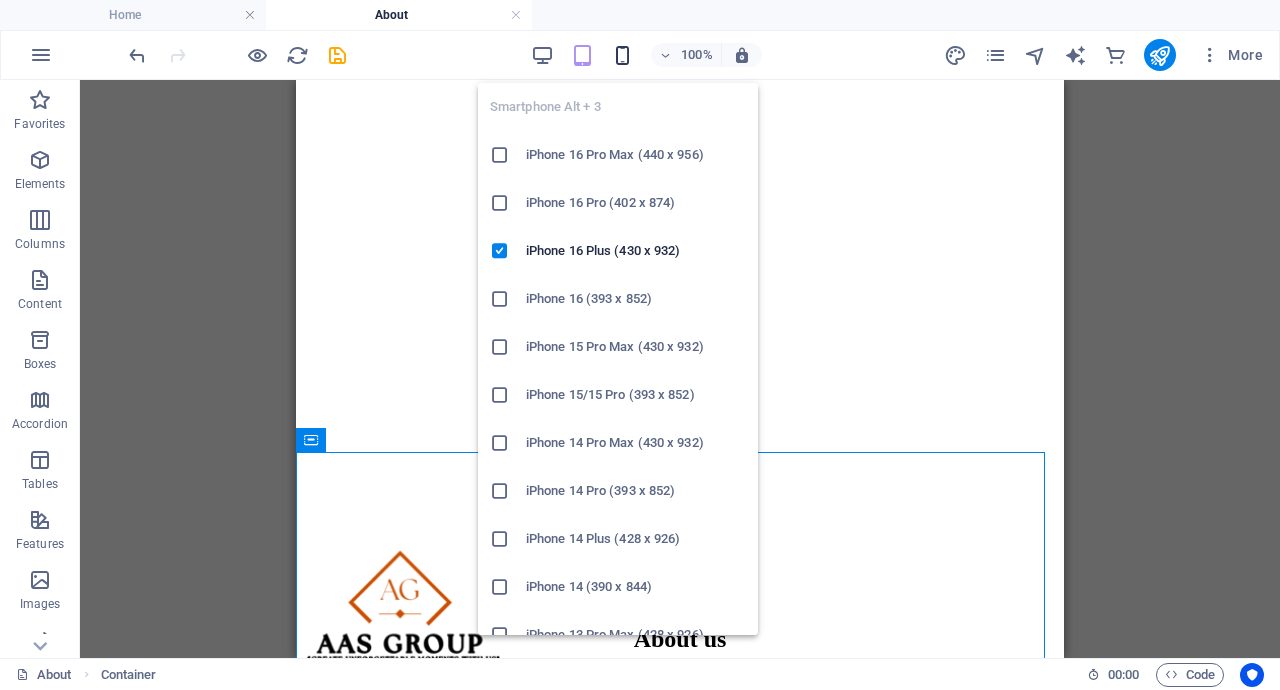 click at bounding box center [622, 55] 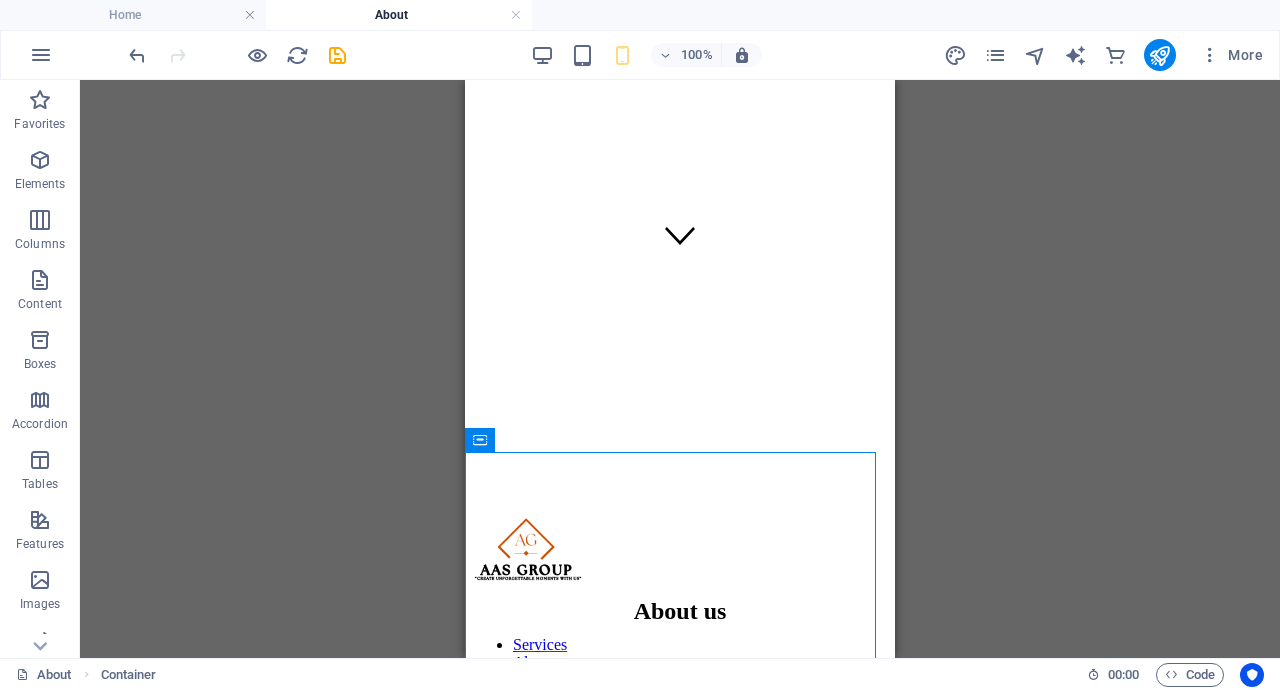 click on "Drag here to replace the existing content. Press “Ctrl” if you want to create a new element.
H1   Banner   Banner   Container   Spacer   Text   Container" at bounding box center (680, 369) 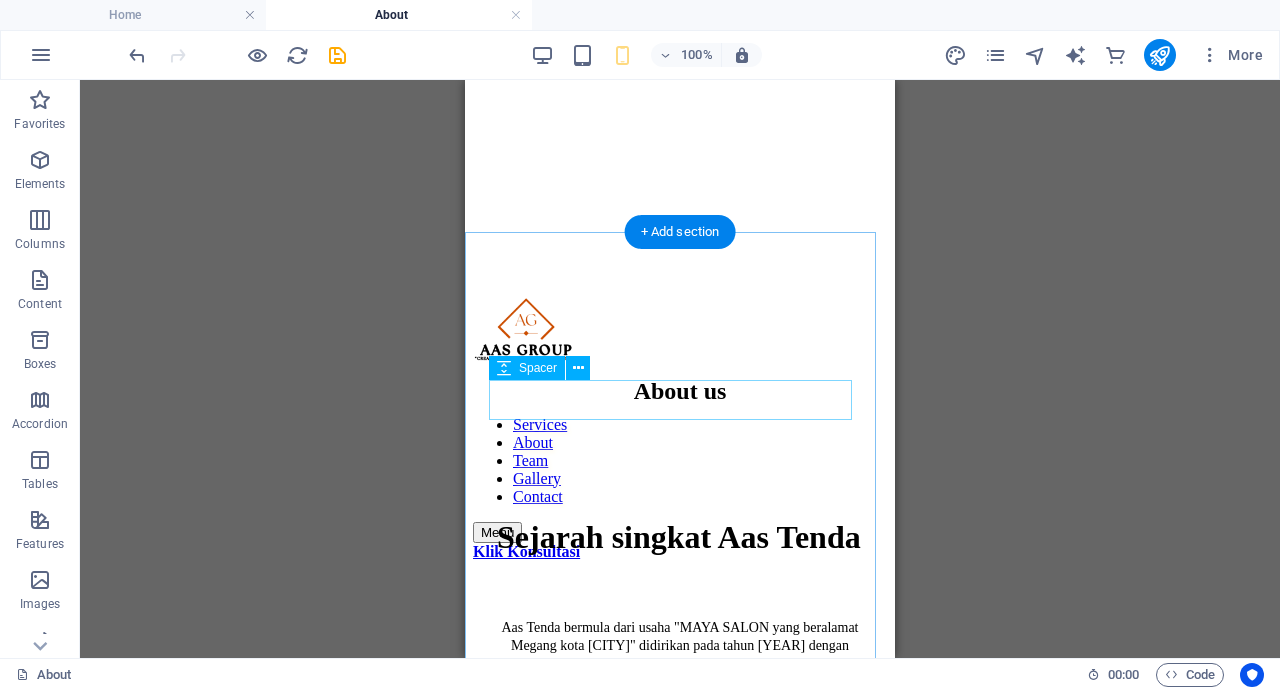scroll, scrollTop: 500, scrollLeft: 0, axis: vertical 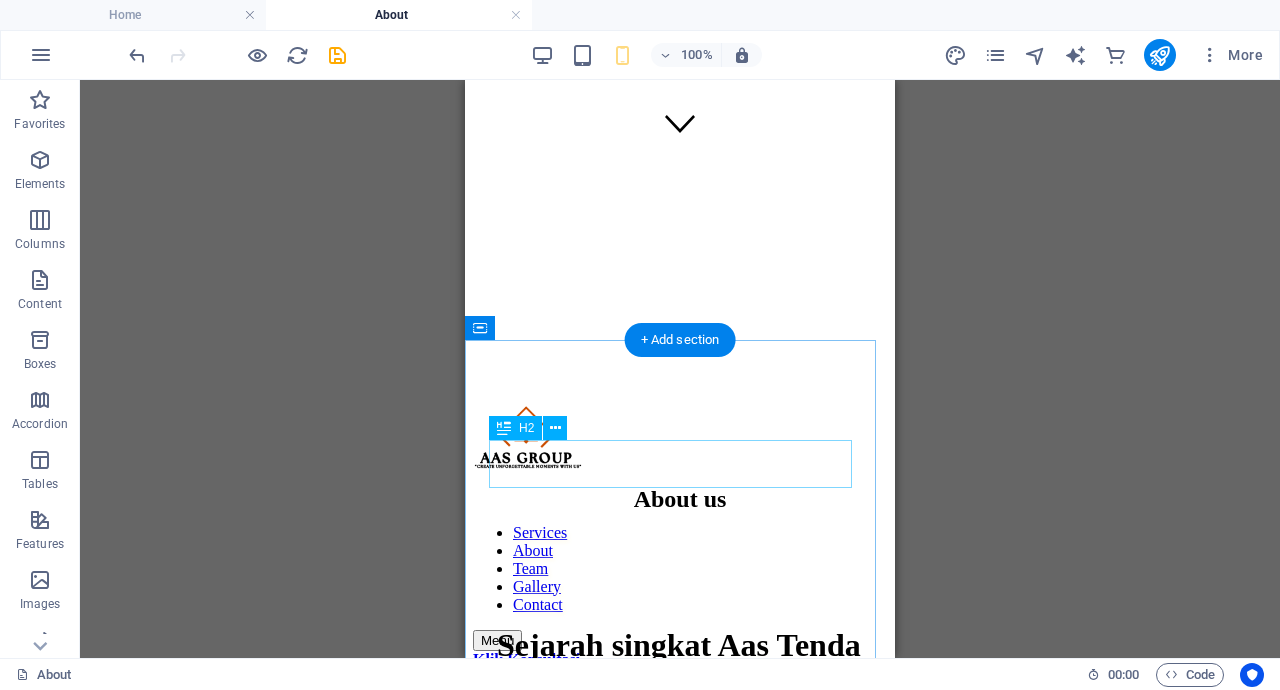 click on "About us" at bounding box center [680, 499] 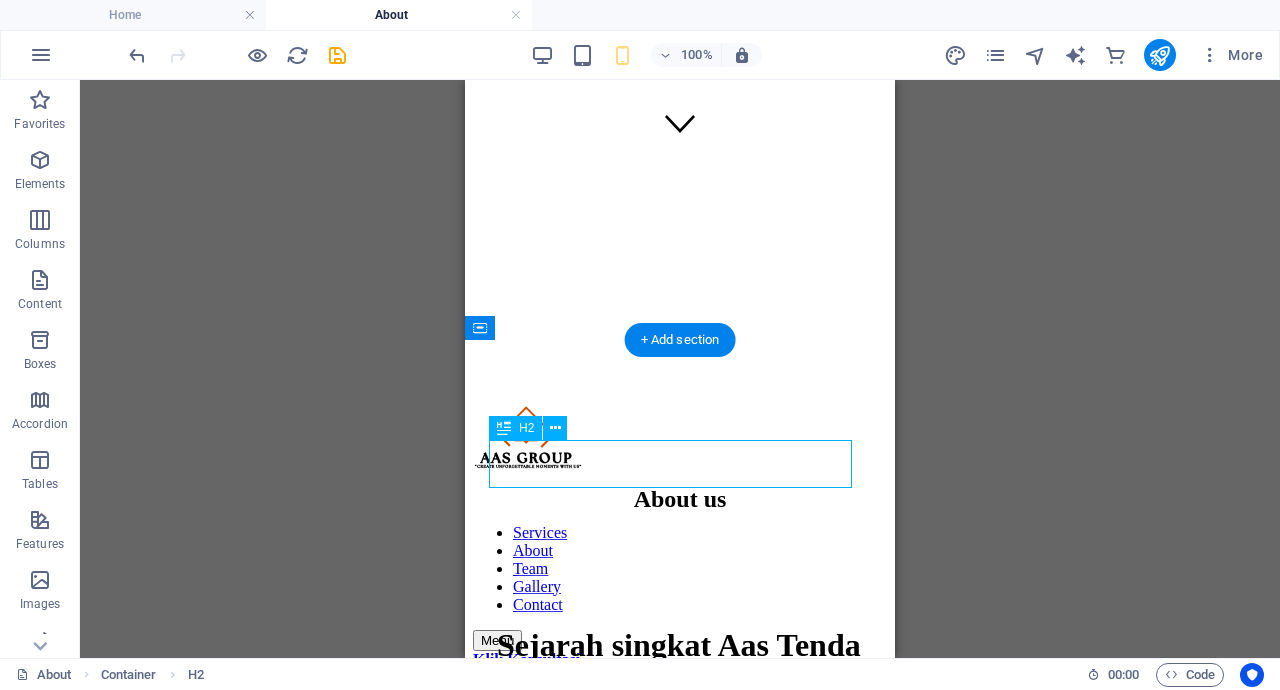 click on "About us" at bounding box center (680, 499) 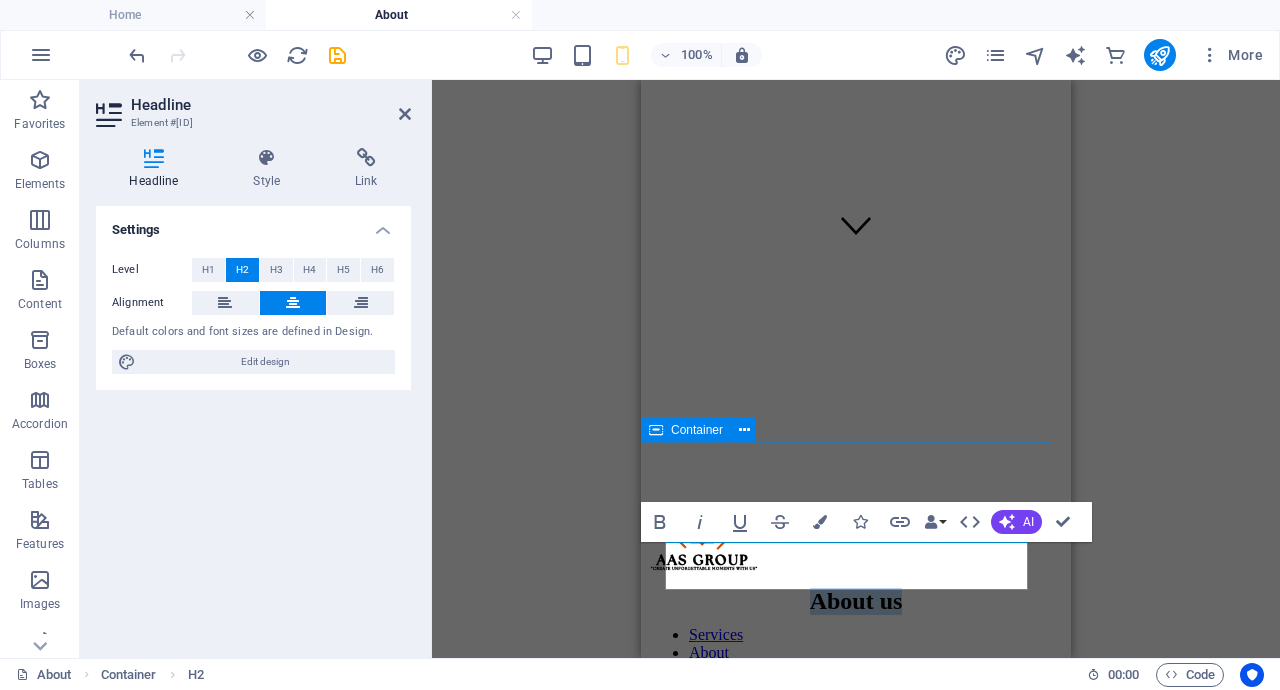 scroll, scrollTop: 500, scrollLeft: 0, axis: vertical 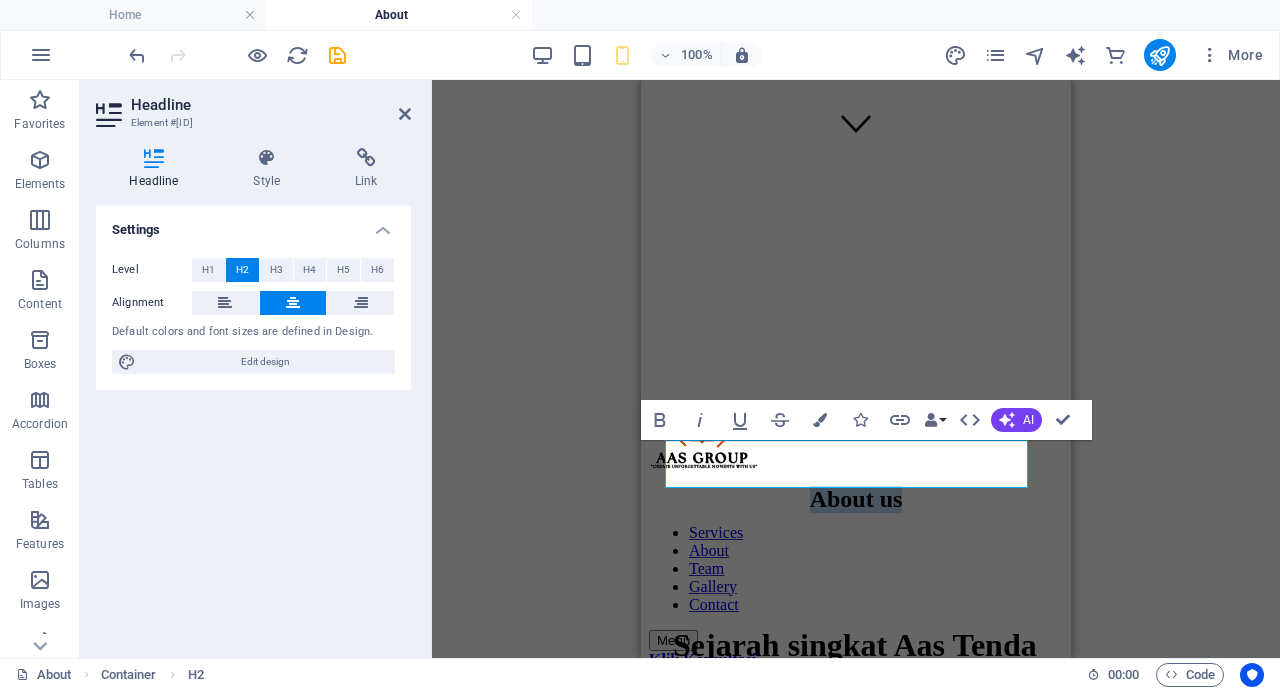 type 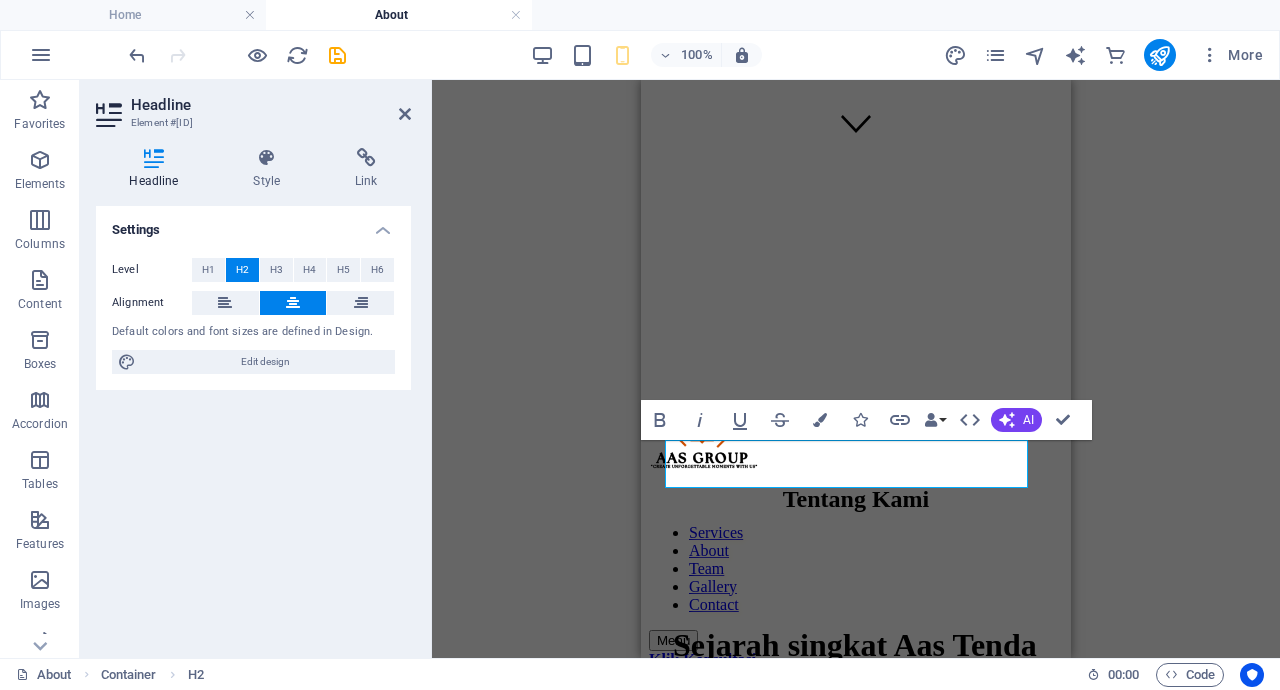 click on "Banner   H1   Banner   Banner   Container   Spacer   Container   Banner   Text   Container   H2   Spacer   Container   Container   Cards   Cards   Container   Cards   Container   Container   Placeholder   H3   Spacer Bold Italic Underline Strikethrough Colors Icons Link Data Bindings Company First name Last name Street ZIP code City Email Phone Mobile Fax Custom field 1 Custom field 2 Custom field 3 Custom field 4 Custom field 5 Custom field 6 HTML AI Improve Make shorter Make longer Fix spelling & grammar Translate to Indonesian Generate text Confirm (Ctrl+⏎)" at bounding box center [856, 369] 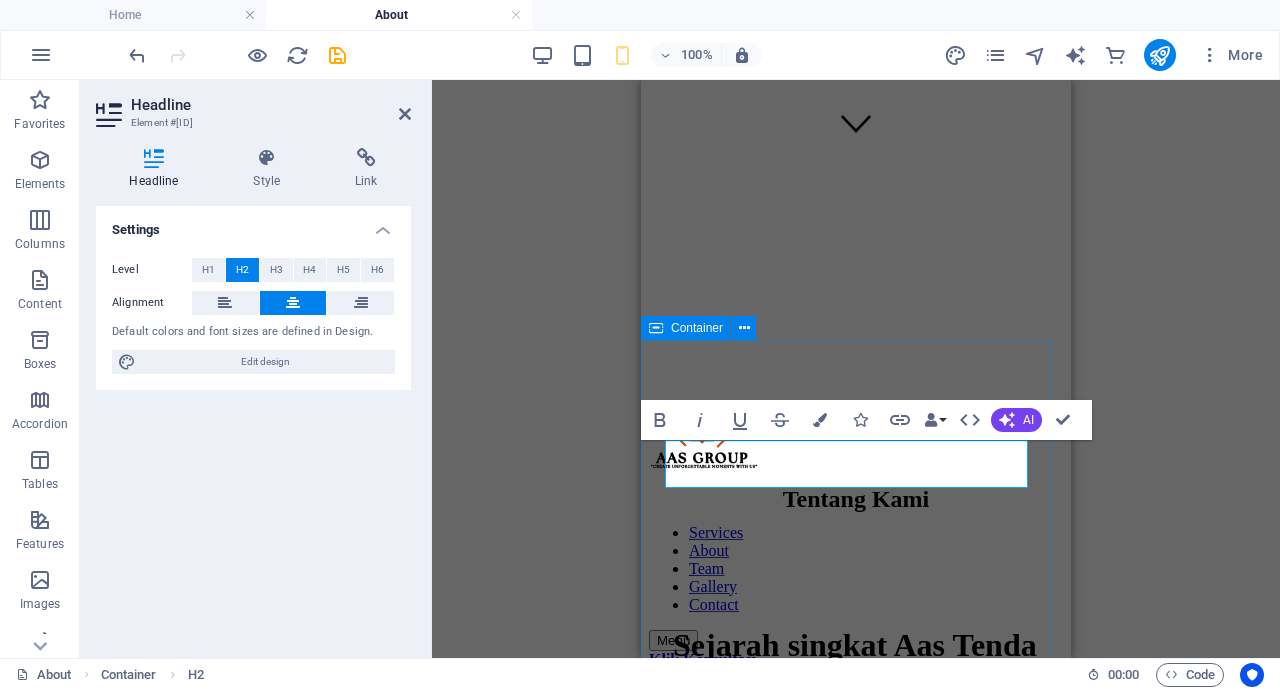 click on "Tentang Kami Drop content here or  Add elements  Paste clipboard Visi dan Misi Misi kami adalah mewujudkan pernikahan impian setiap pasangan dengan menyediakan layanan perencanaan dan pelaksanaan pernikahan yang komprehensif, berkualitas tinggi, dan tak terlupakan. Kami berkomitmen untuk memberikan pengalaman yang mulus dan bebas stres, memungkinkan pasangan untuk sepenuhnya menikmati hari istimewa mereka. Visi kami adalah menjadi penyedia layanan pernikahan terkemuka di [CITY] dan sekitarnya, dikenal karena inovasi, profesionalisme, dan dedikasi kami dalam menciptakan momen-momen indah yang abadi. Drop content here or  Add elements  Paste clipboard Nilai Nilai Kami Kami menjunjung tinggi standar tertinggi dalam setiap aspek layanan kami, dari perencanaan hingga pelaksanaan. Kami terus mencari cara baru dan kreatif untuk memperkaya pengalaman pernikahan, mengikuti tren terbaru sambil mempertahankan sentuhan klasik. Drop content here or  Add elements  Paste clipboard Mengapa Memilih Kami" at bounding box center (856, 1797) 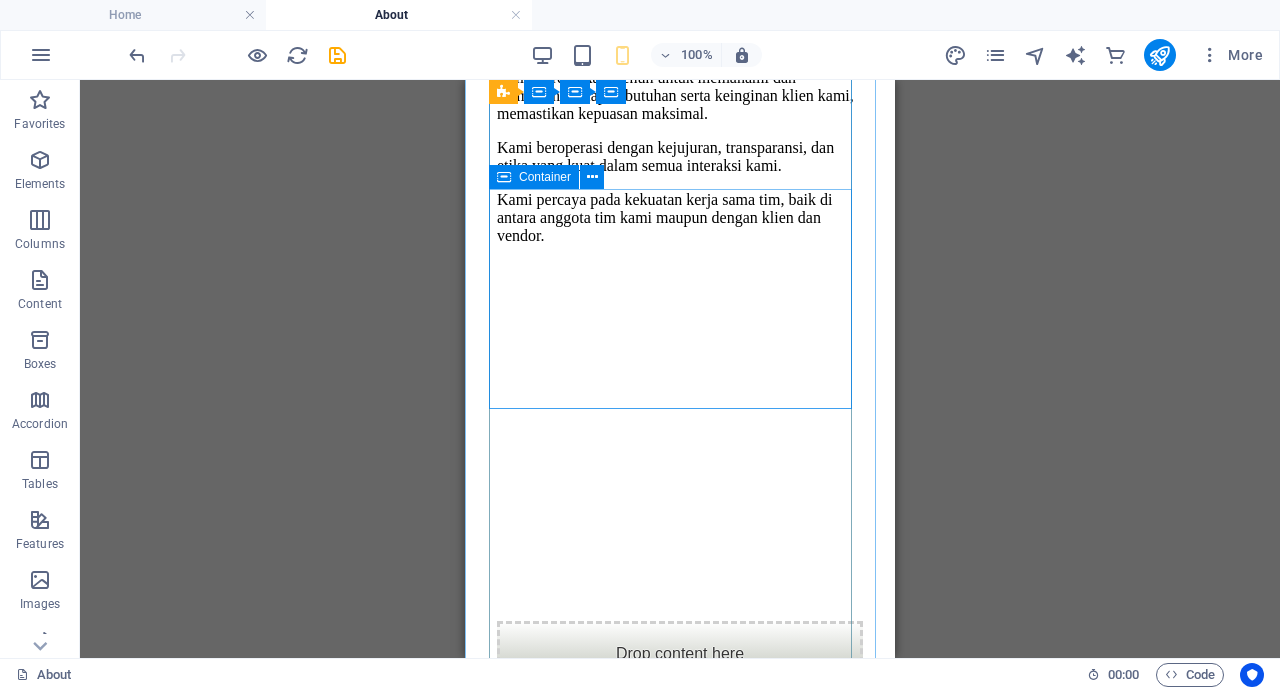 scroll, scrollTop: 2500, scrollLeft: 0, axis: vertical 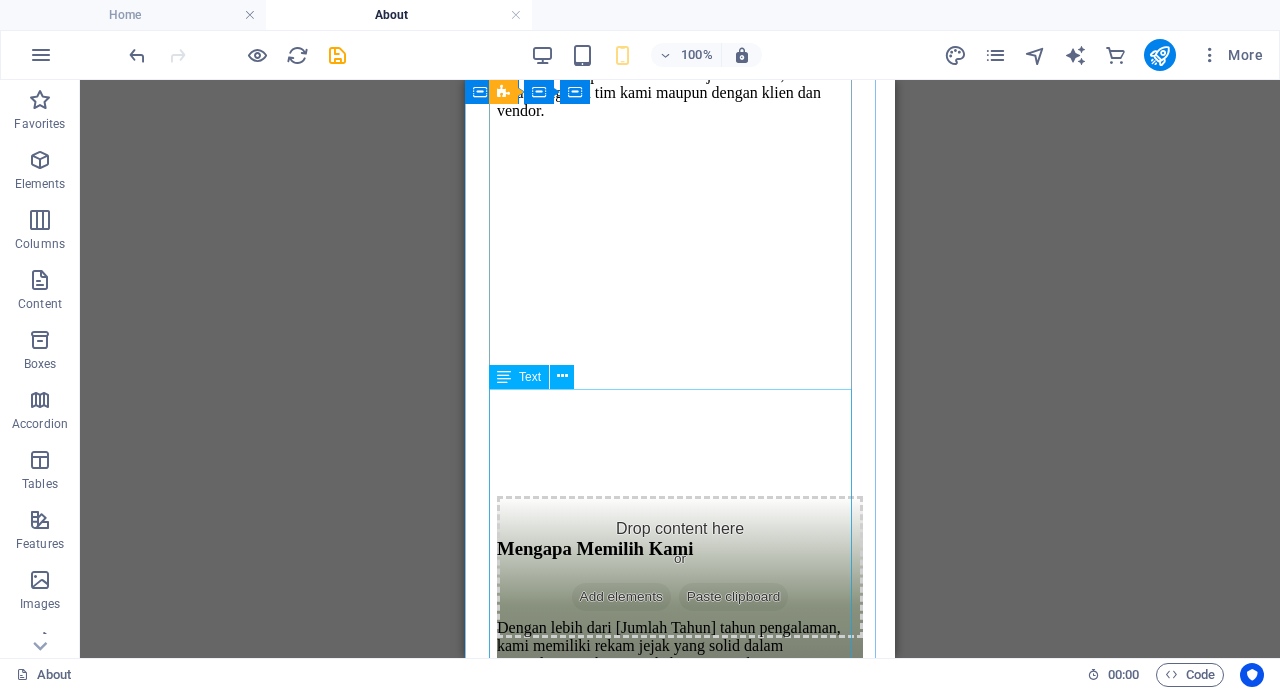 click on "Dengan lebih dari [Jumlah Tahun] tahun pengalaman, kami memiliki rekam jejak yang solid dalam menyelenggarakan pernikahan yang sukses. Tim kami terdiri dari para profesional berpengalaman di bidang perencanaan acara, dekorasi, catering, hiburan, dan keamanan. Kami menawarkan paket lengkap yang dapat disesuaikan, mencakup semua aspek pernikahan Anda, dari tenda hingga catering dan hiburan. Kami hanya bekerja dengan vendor terbaik dan menggunakan peralatan berkualitas tinggi untuk memastikan setiap detail sempurna. Kami mendengarkan dengan cermat setiap keinginan Anda dan bekerja sama untuk menciptakan pernikahan yang benar-benar mencerminkan kepribadian dan impian Anda. Kami akan mendampingi Anda di setiap langkah, memberikan ketenangan pikiran sehingga Anda bisa fokus pada kebahagiaan hari besar Anda. Kami bangga menjadi bagian dari perjalanan cinta Anda dan berkomitmen untuk menjadikan hari pernikahan Anda sebagai kenangan yang paling indah dan tak terlupakan." at bounding box center (680, 891) 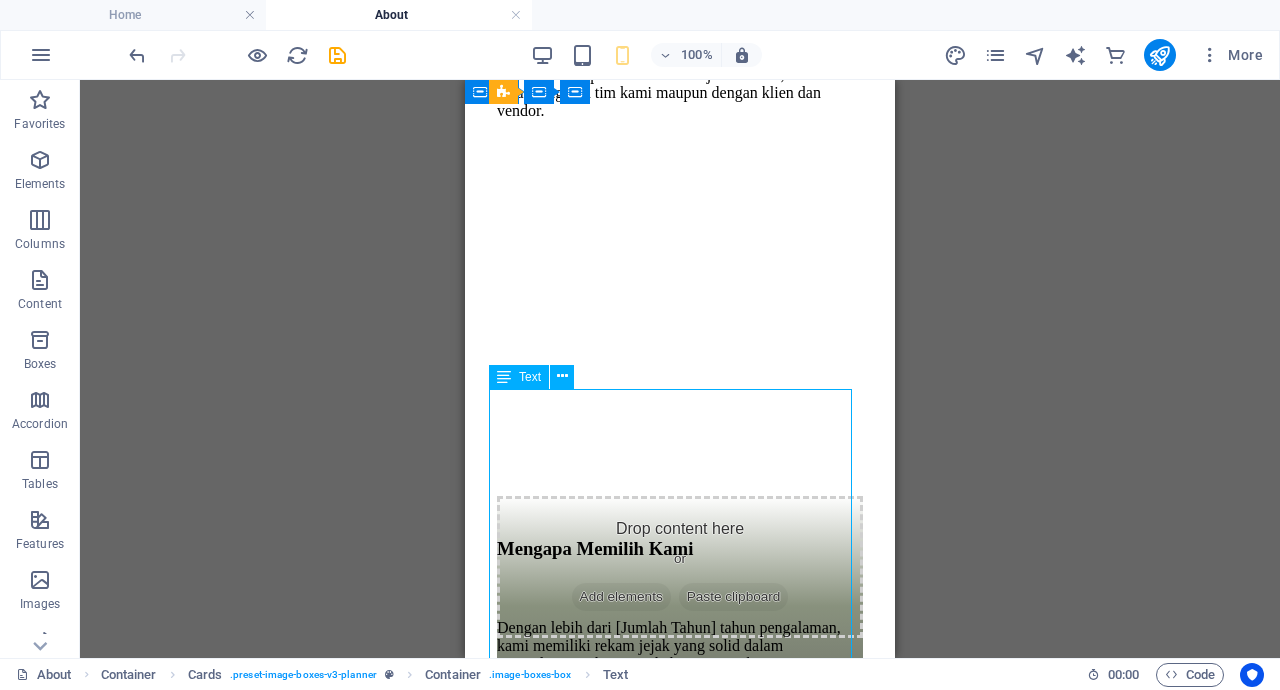 click on "Dengan lebih dari [Jumlah Tahun] tahun pengalaman, kami memiliki rekam jejak yang solid dalam menyelenggarakan pernikahan yang sukses. Tim kami terdiri dari para profesional berpengalaman di bidang perencanaan acara, dekorasi, catering, hiburan, dan keamanan. Kami menawarkan paket lengkap yang dapat disesuaikan, mencakup semua aspek pernikahan Anda, dari tenda hingga catering dan hiburan. Kami hanya bekerja dengan vendor terbaik dan menggunakan peralatan berkualitas tinggi untuk memastikan setiap detail sempurna. Kami mendengarkan dengan cermat setiap keinginan Anda dan bekerja sama untuk menciptakan pernikahan yang benar-benar mencerminkan kepribadian dan impian Anda. Kami akan mendampingi Anda di setiap langkah, memberikan ketenangan pikiran sehingga Anda bisa fokus pada kebahagiaan hari besar Anda. Kami bangga menjadi bagian dari perjalanan cinta Anda dan berkomitmen untuk menjadikan hari pernikahan Anda sebagai kenangan yang paling indah dan tak terlupakan." at bounding box center [680, 891] 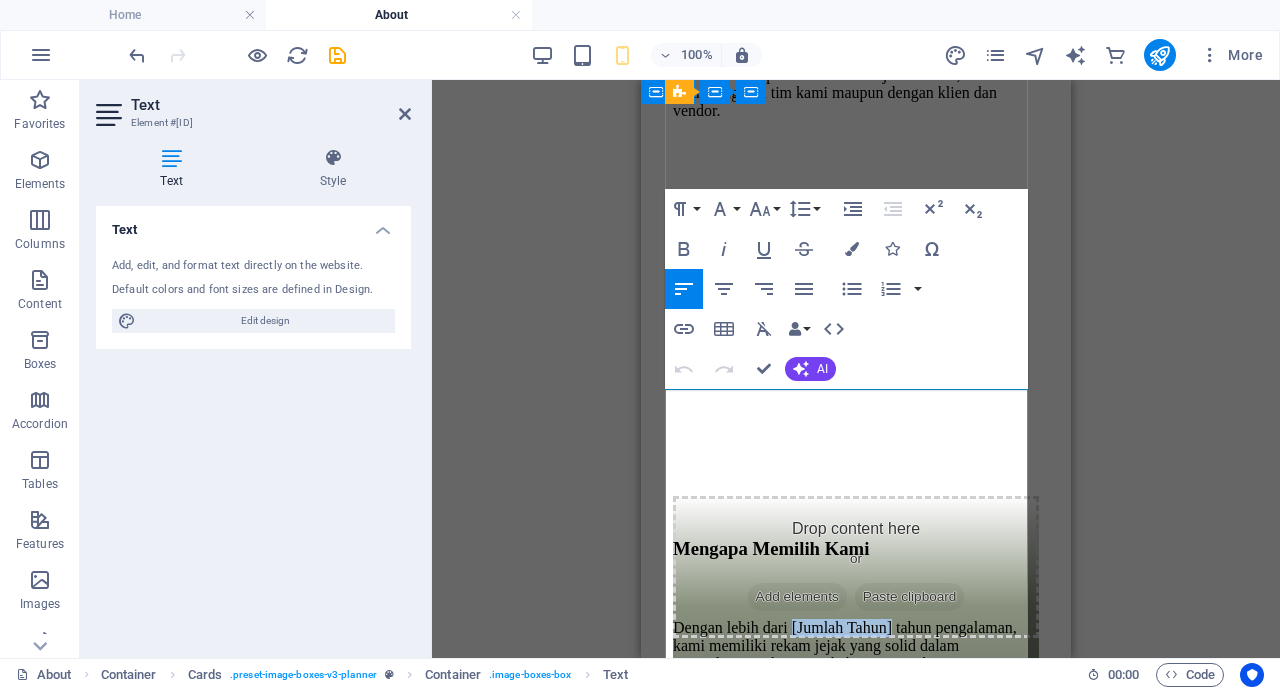 drag, startPoint x: 783, startPoint y: 397, endPoint x: 885, endPoint y: 399, distance: 102.01961 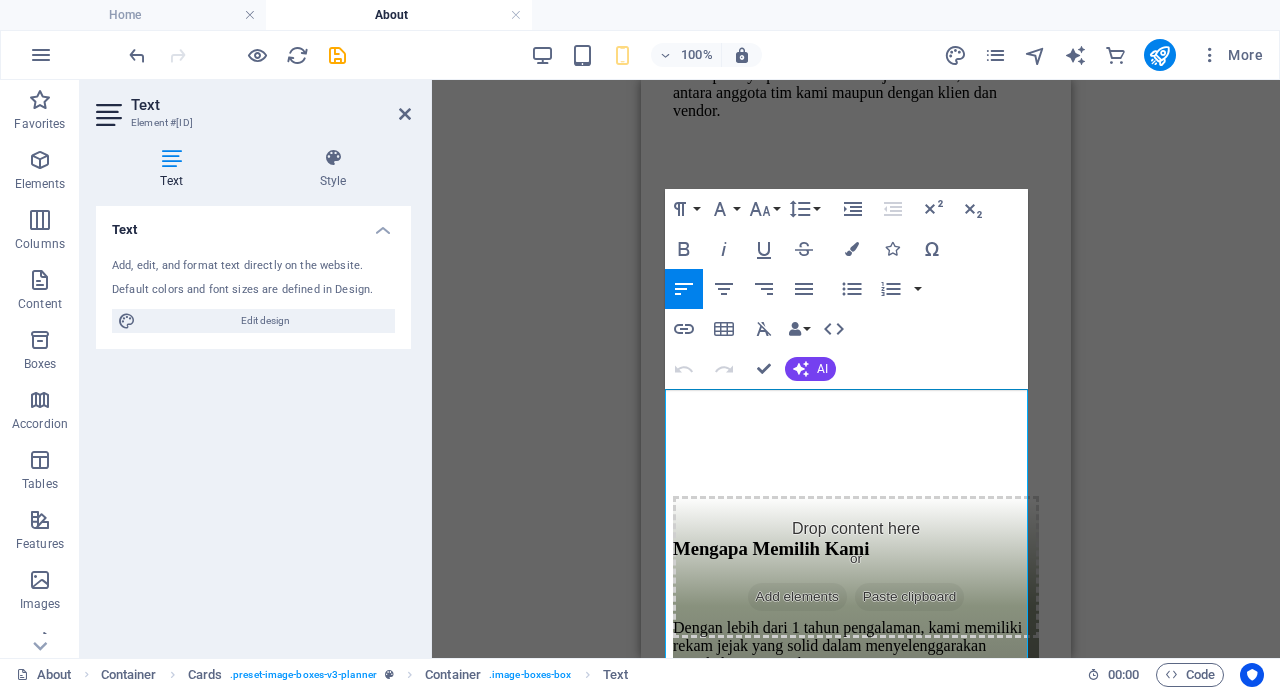 type 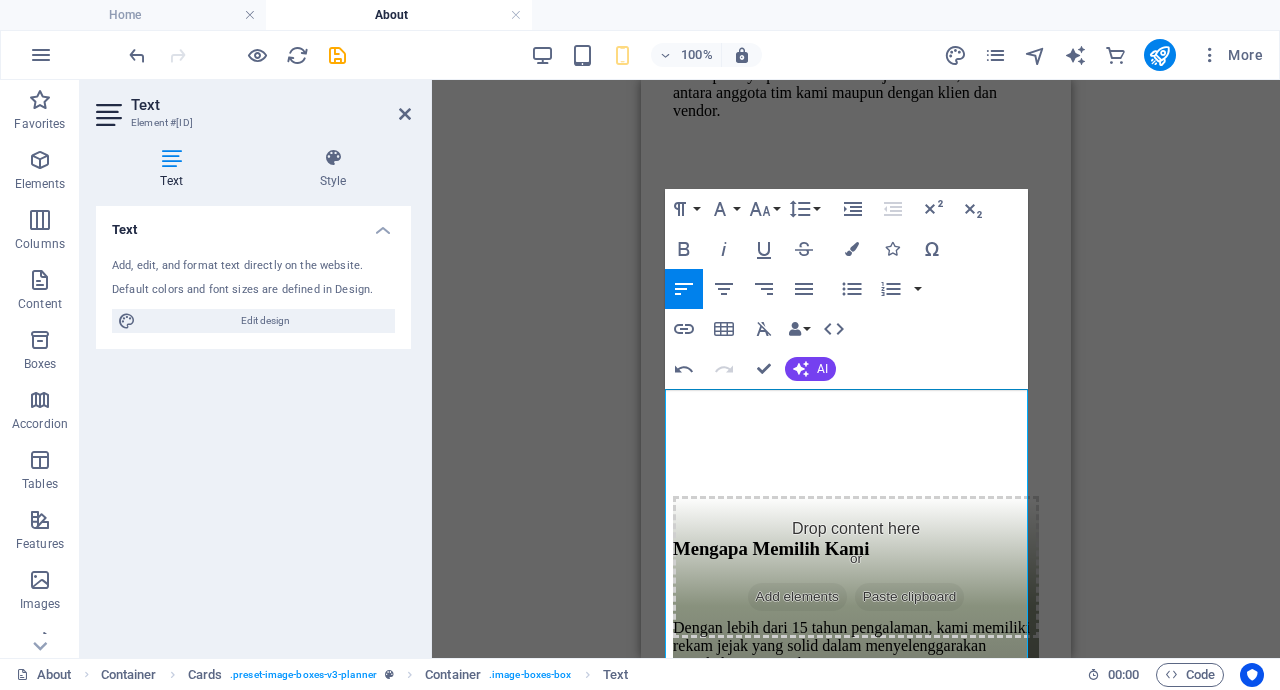 scroll, scrollTop: 3006, scrollLeft: 0, axis: vertical 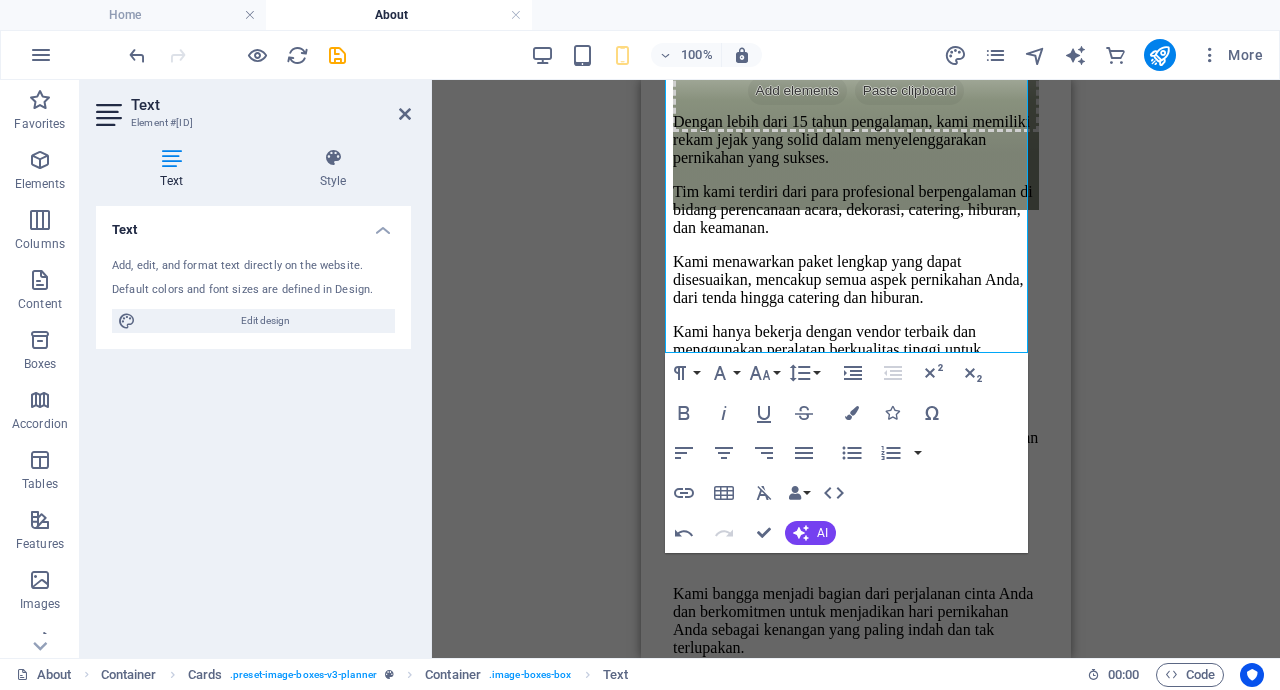 click on "Drag here to replace the existing content. Press “Ctrl” if you want to create a new element.
Banner   H1   Banner   Banner   Container   Spacer   Container   Banner   Text   Container   H2   Spacer   Container   Container   Cards   Cards   Container   Container   Container   Placeholder   H3   Spacer   Spacer   Text   Container   Container   Container   Container   Container   Placeholder   Spacer   Text   Reference   Container   Cards   Container   Container   Cards   Container   Container   Container   Placeholder   Spacer   Text   Container   H2   Spacer   Accordion   H3   Accordion   Container   Container   Text   H3   Container   Container   Text   H3   Container   Container   H2   Spacer   Text   Spacer   Reference   H3 Paragraph Format Normal Heading 1 Heading 2 Heading 3 Heading 4 Heading 5 Heading 6 Code Font Family Arial Georgia Impact Tahoma Times New Roman Verdana Dancing Script Inter Font Size 8 9 10 11 12 14 18 24 30 36 48 60 72 96 Line Height Default Single 1.15 1.5 Bold" at bounding box center (856, 369) 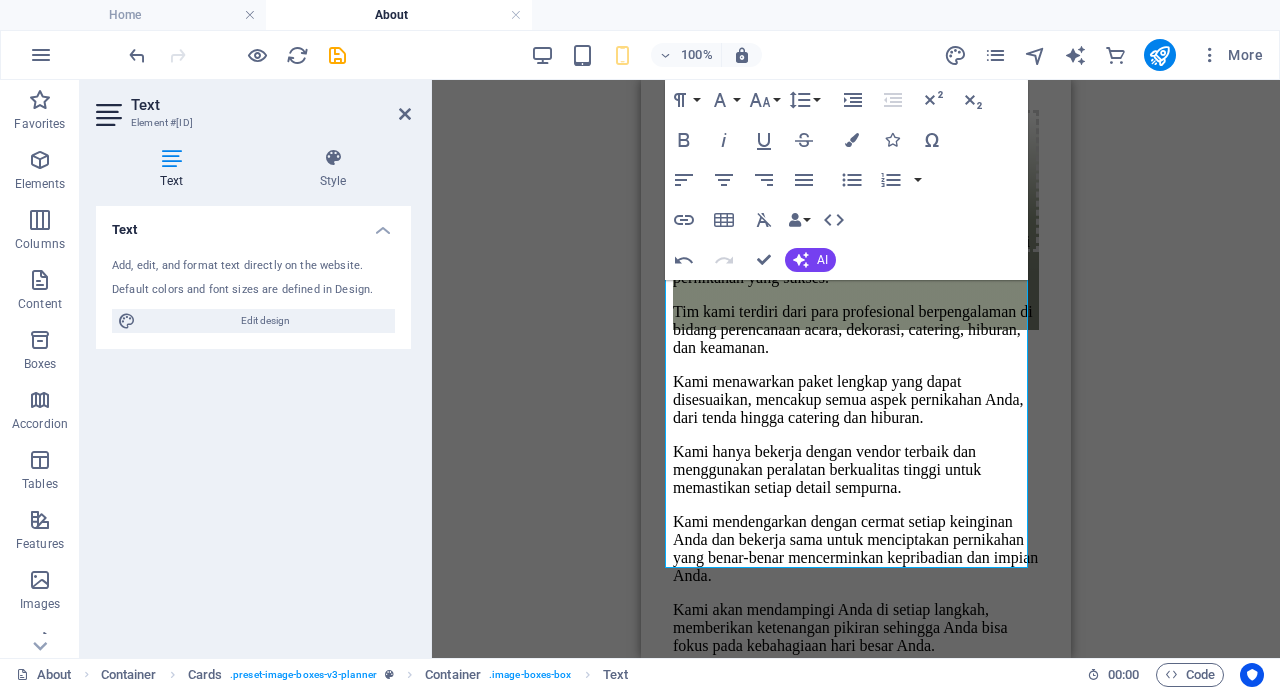 scroll, scrollTop: 2756, scrollLeft: 0, axis: vertical 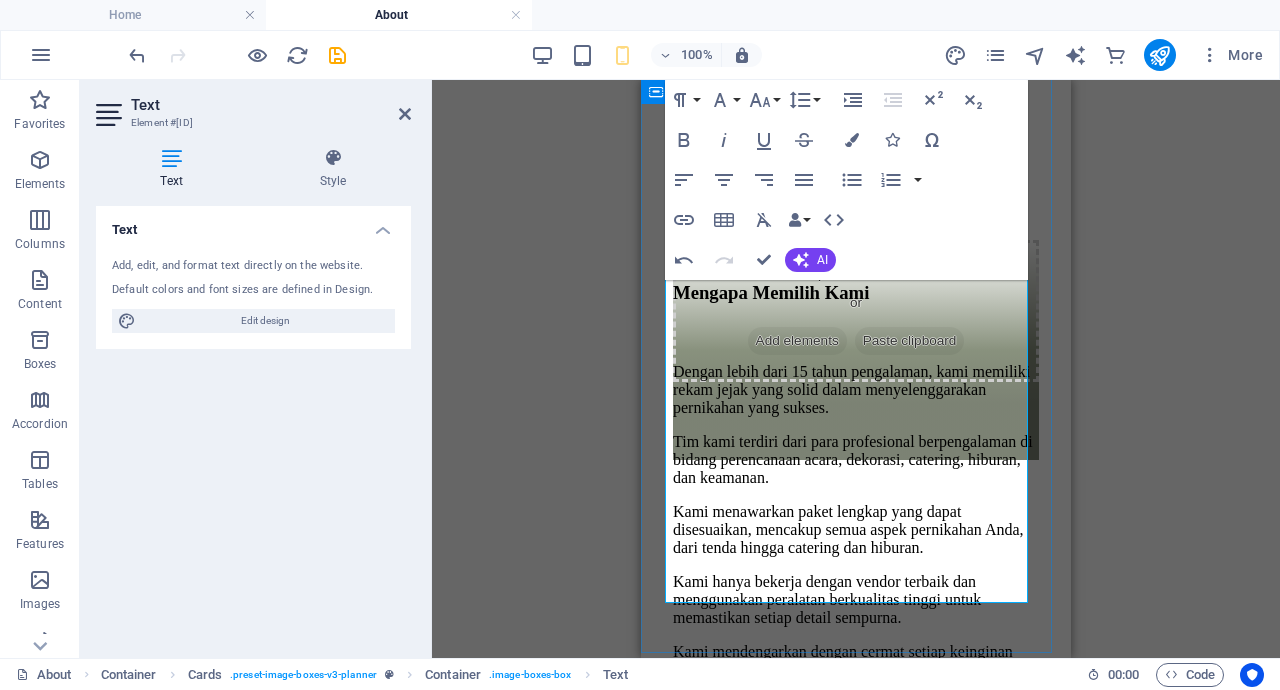 click on "Tentang Kami Drop content here or  Add elements  Paste clipboard Visi dan Misi Misi kami adalah mewujudkan pernikahan impian setiap pasangan dengan menyediakan layanan perencanaan dan pelaksanaan pernikahan yang komprehensif, berkualitas tinggi, dan tak terlupakan. Kami berkomitmen untuk memberikan pengalaman yang mulus dan bebas stres, memungkinkan pasangan untuk sepenuhnya menikmati hari istimewa mereka. Visi kami adalah menjadi penyedia layanan pernikahan terkemuka di [CITY] dan sekitarnya, dikenal karena inovasi, profesionalisme, dan dedikasi kami dalam menciptakan momen-momen indah yang abadi. Drop content here or  Add elements  Paste clipboard Nilai Nilai Kami Kami menjunjung tinggi standar tertinggi dalam setiap aspek layanan kami, dari perencanaan hingga pelaksanaan. Kami terus mencari cara baru dan kreatif untuk memperkaya pengalaman pernikahan, mengikuti tren terbaru sambil mempertahankan sentuhan klasik. Drop content here or  Add elements  Paste clipboard Mengapa Memilih Kami" at bounding box center (856, -459) 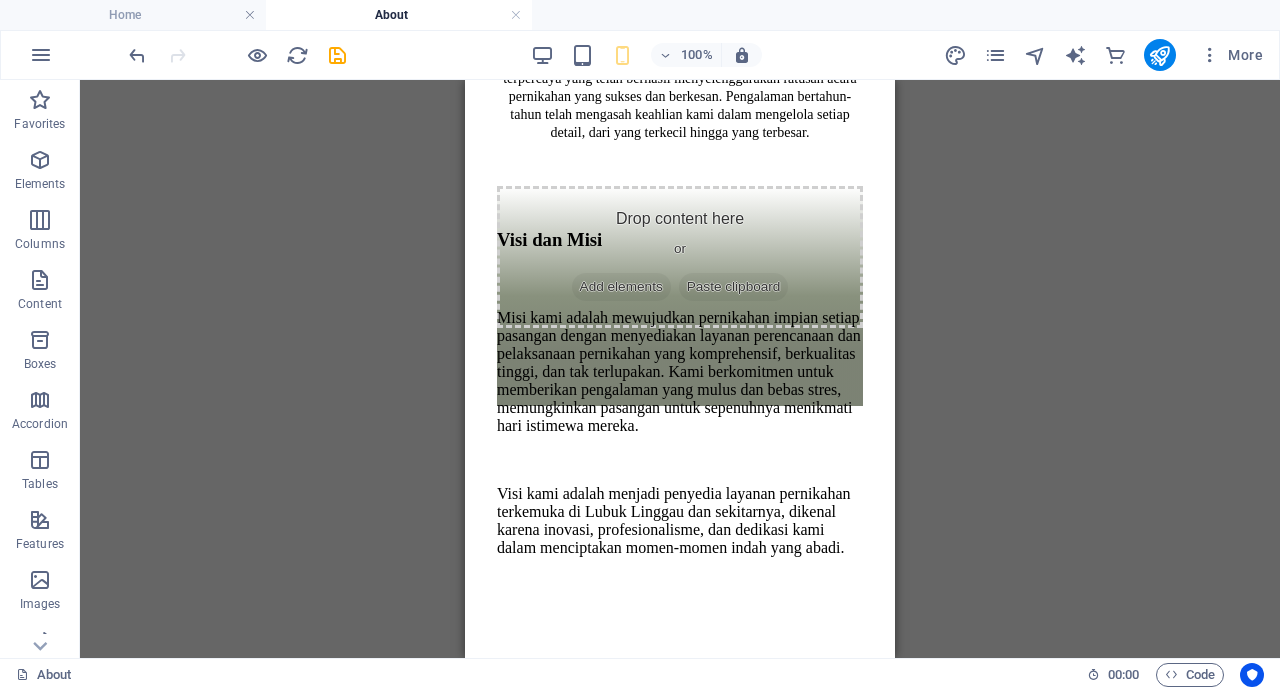 scroll, scrollTop: 1250, scrollLeft: 0, axis: vertical 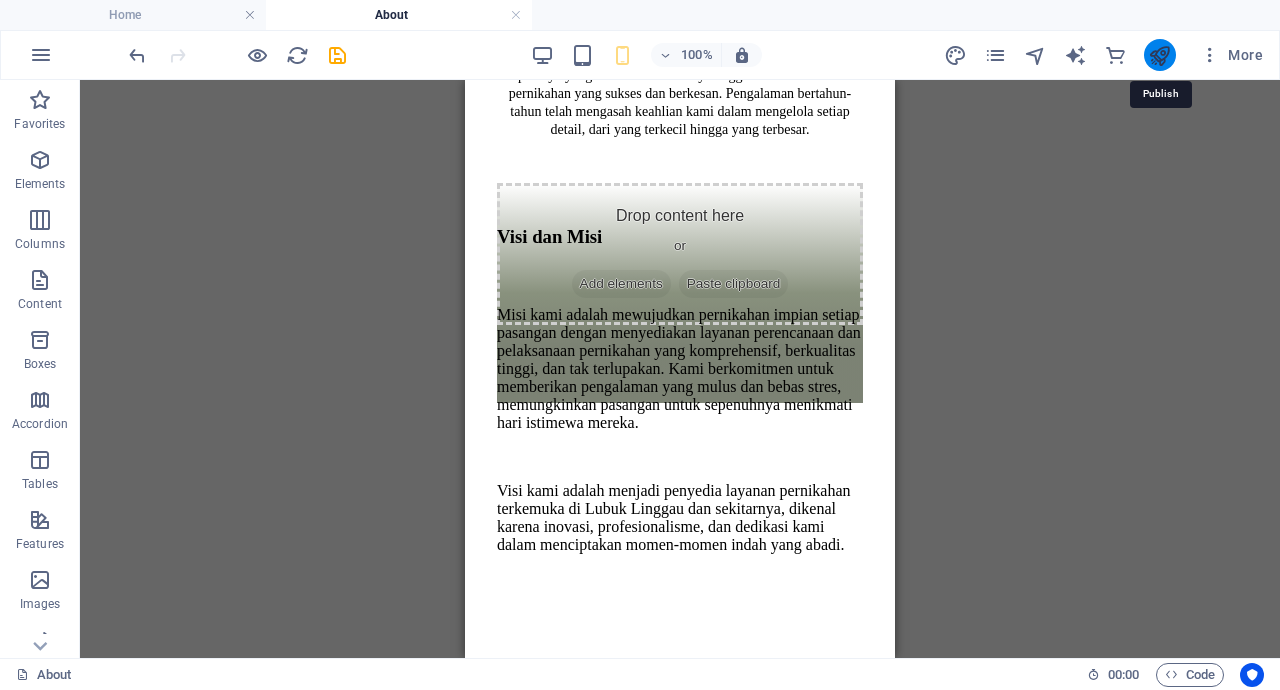 click at bounding box center (1159, 55) 